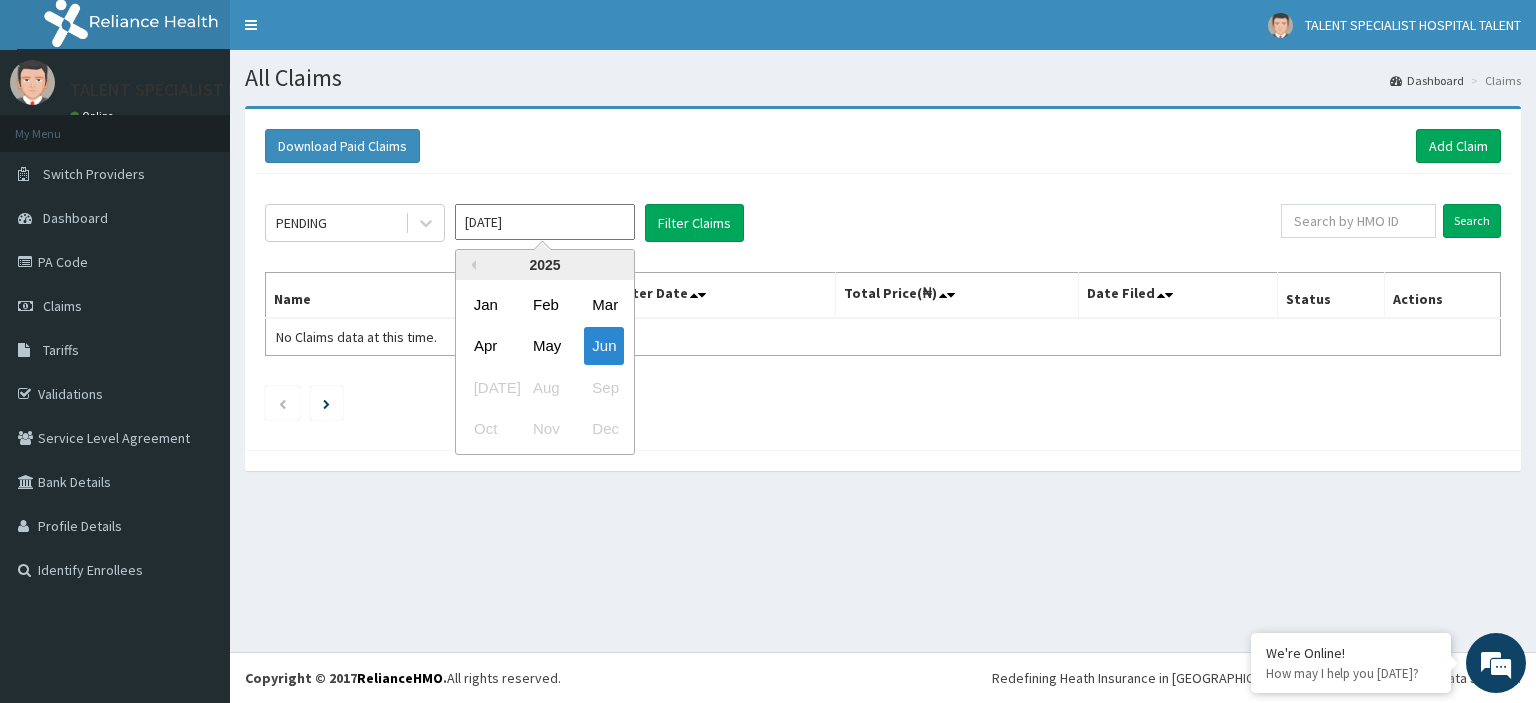 scroll, scrollTop: 0, scrollLeft: 0, axis: both 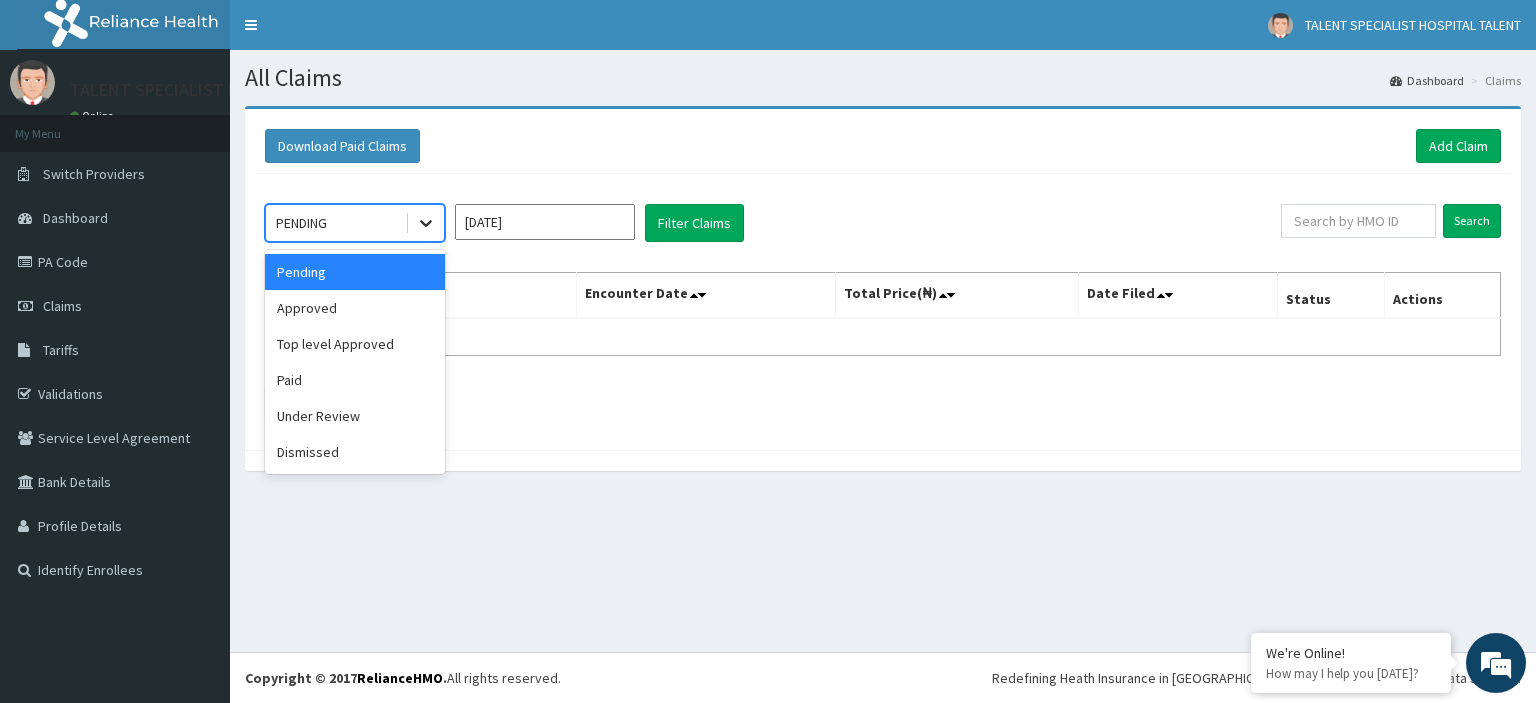 click 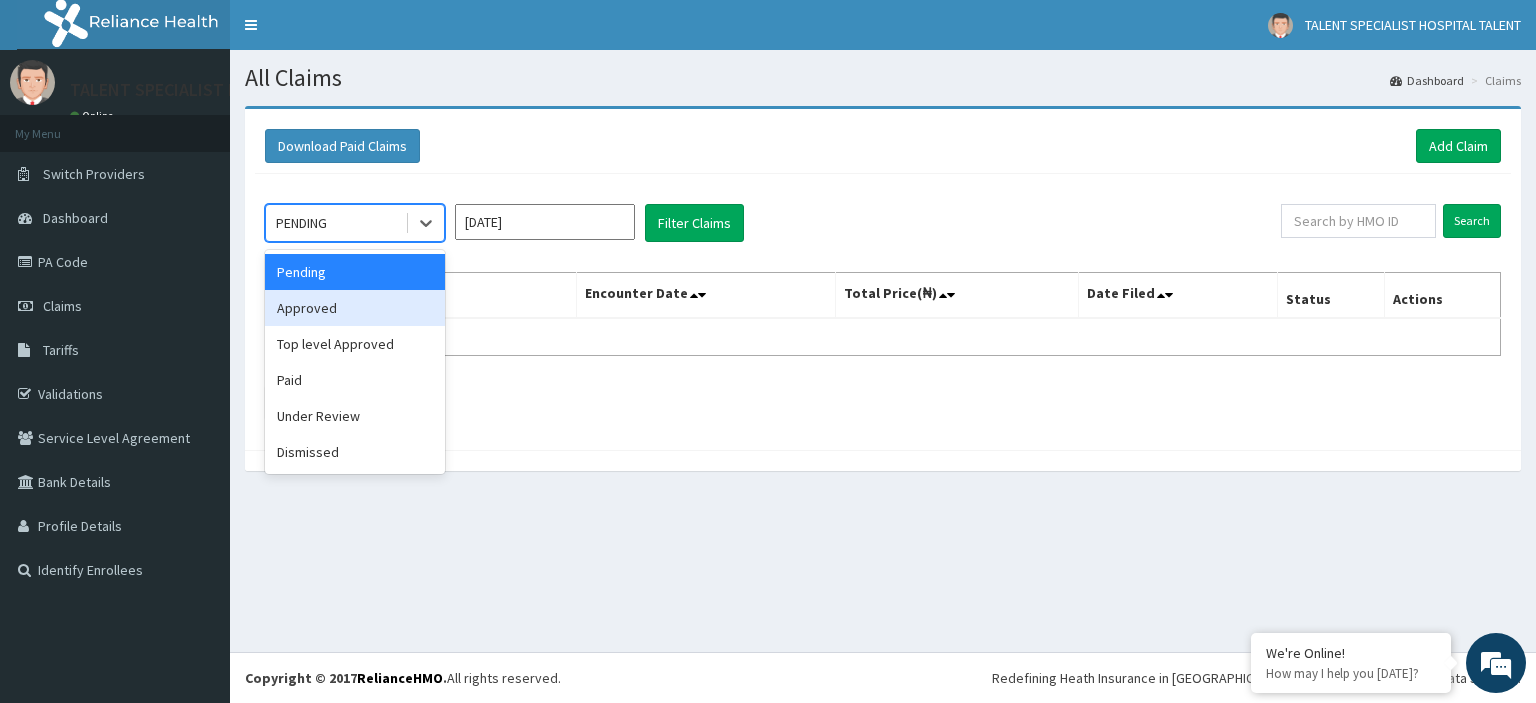click on "Approved" at bounding box center [355, 308] 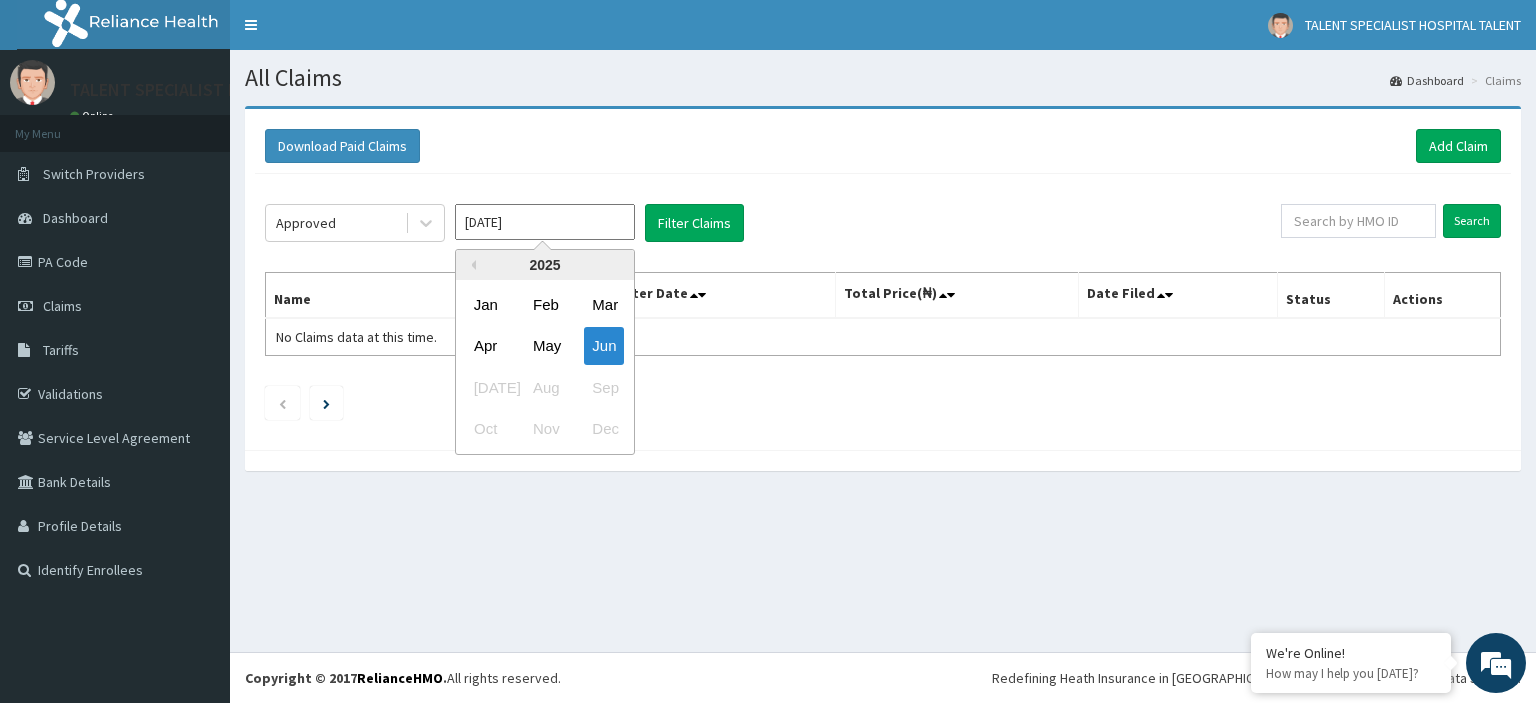 click on "[DATE]" at bounding box center [545, 222] 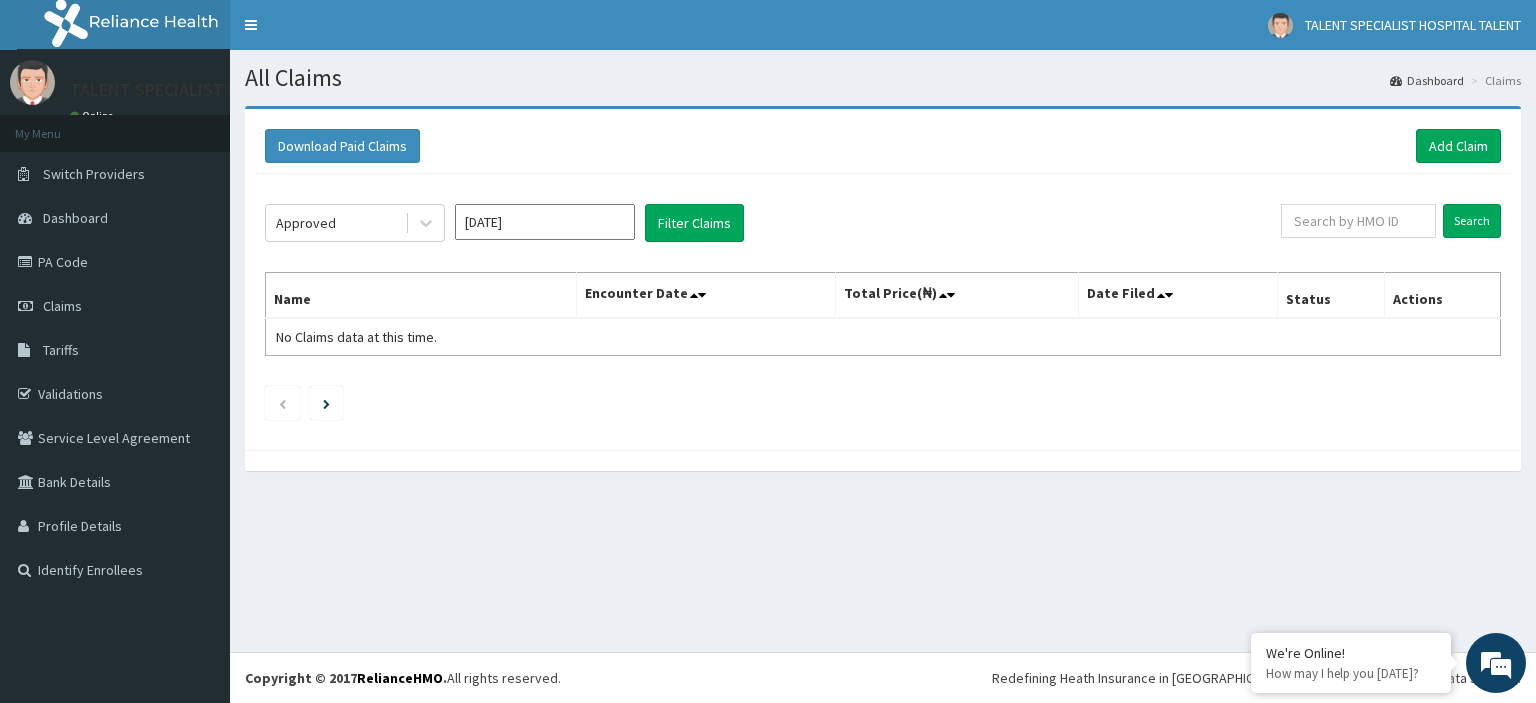 click on "Approved [DATE] Filter Claims Search Name Encounter Date Total Price(₦) Date Filed Status Actions No Claims data at this time." 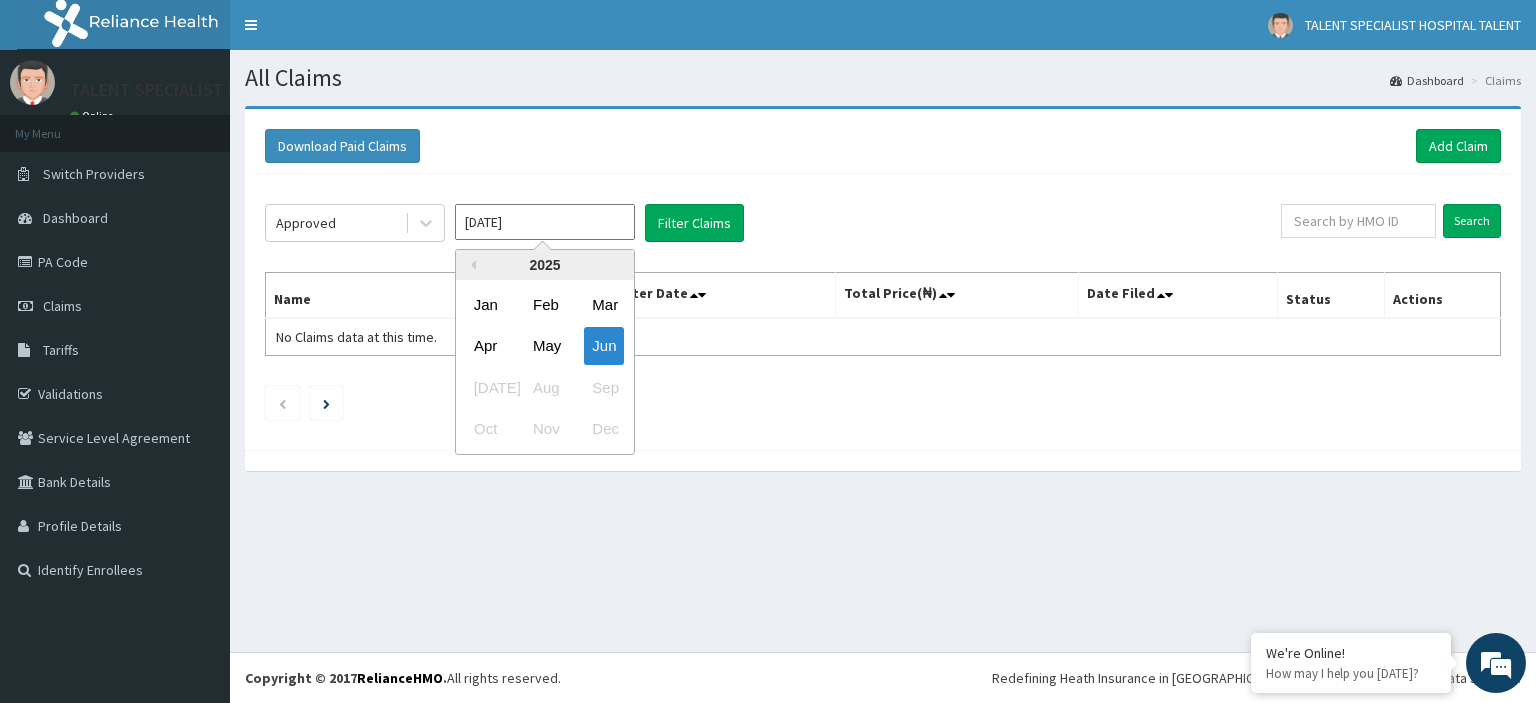 click on "[DATE]" at bounding box center (545, 222) 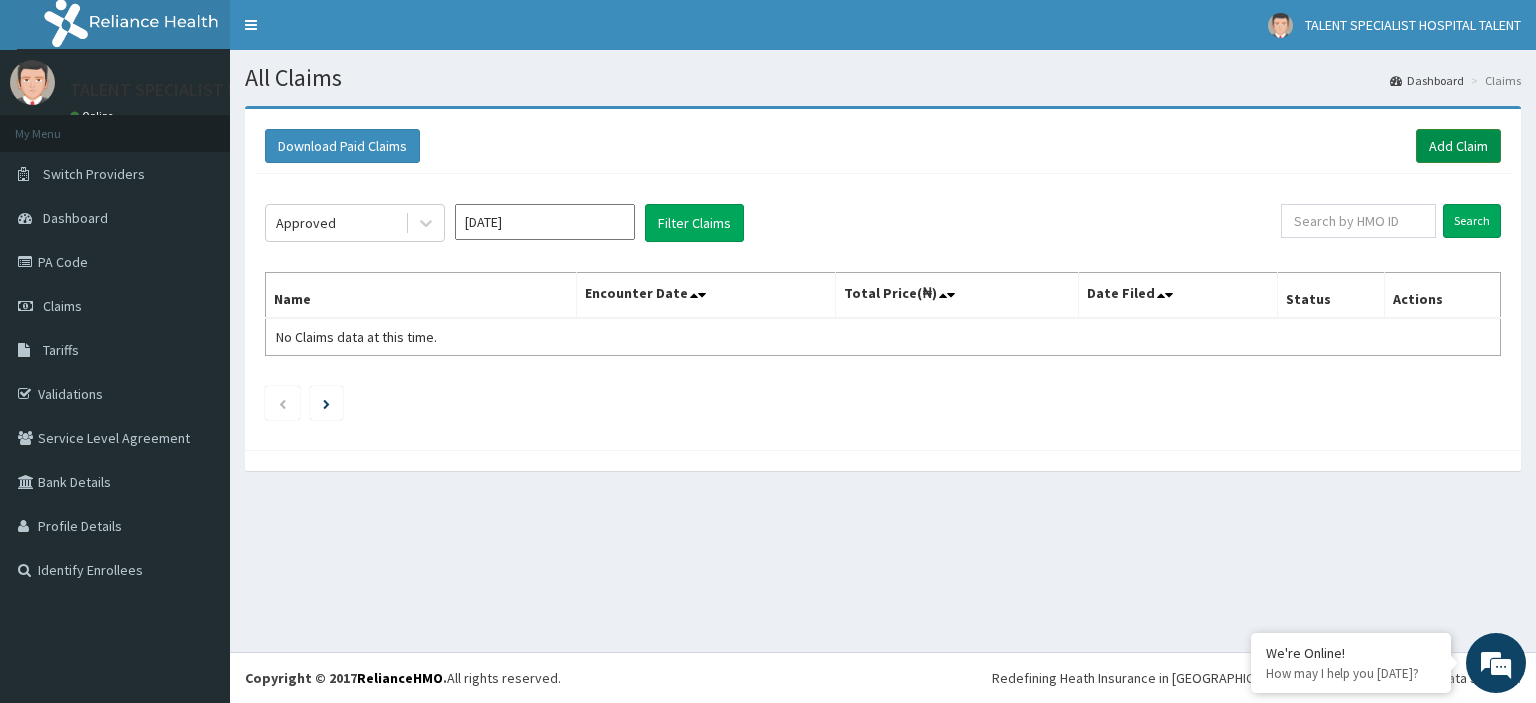 click on "Add Claim" at bounding box center [1458, 146] 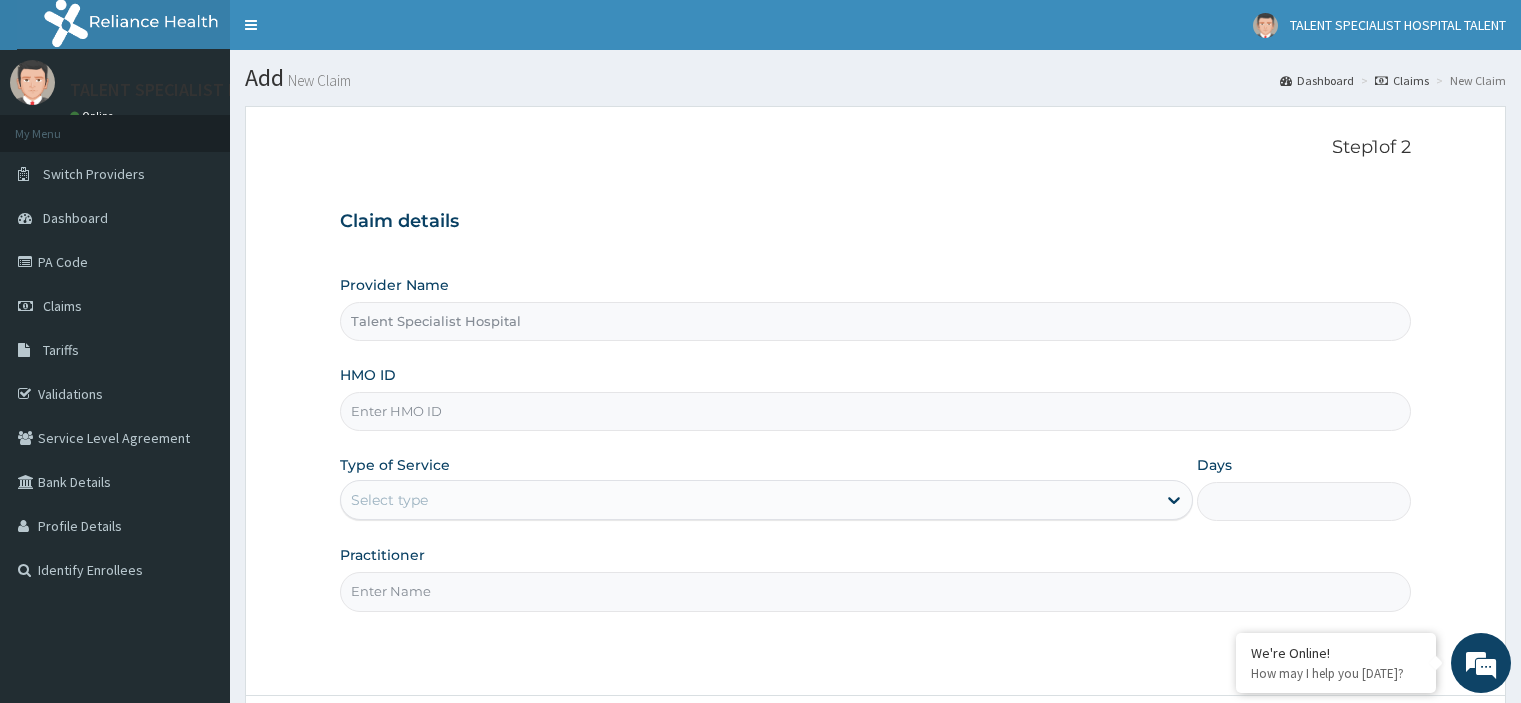 scroll, scrollTop: 0, scrollLeft: 0, axis: both 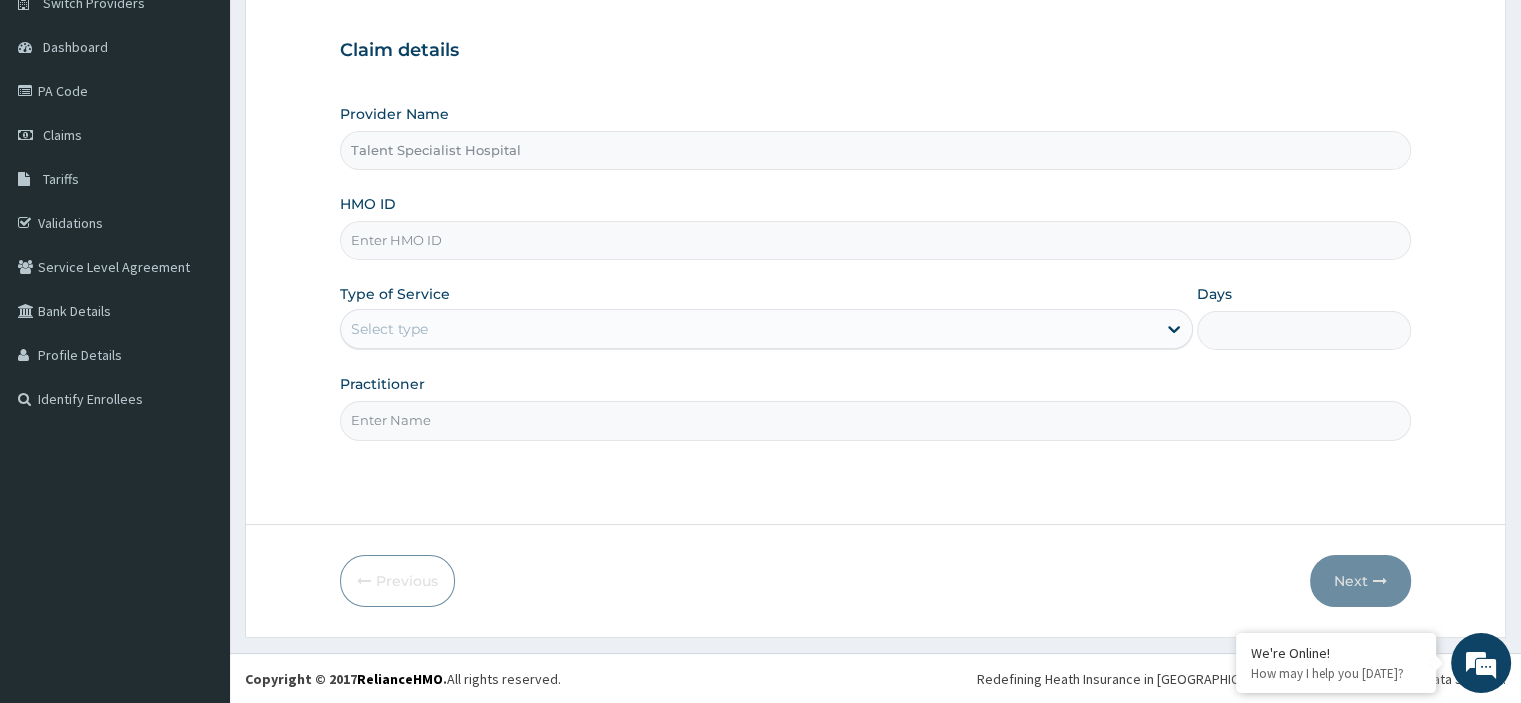click on "HMO ID" at bounding box center (875, 240) 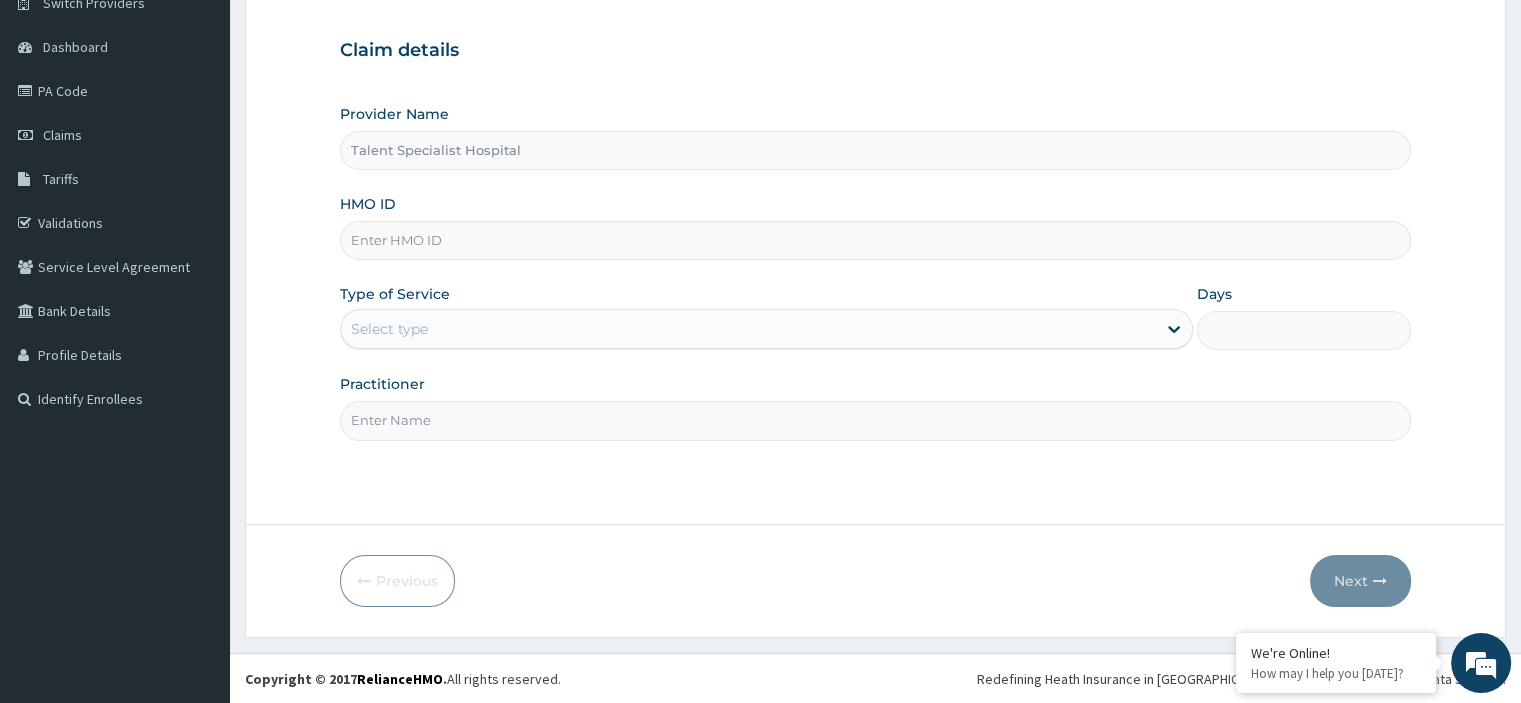 scroll, scrollTop: 0, scrollLeft: 0, axis: both 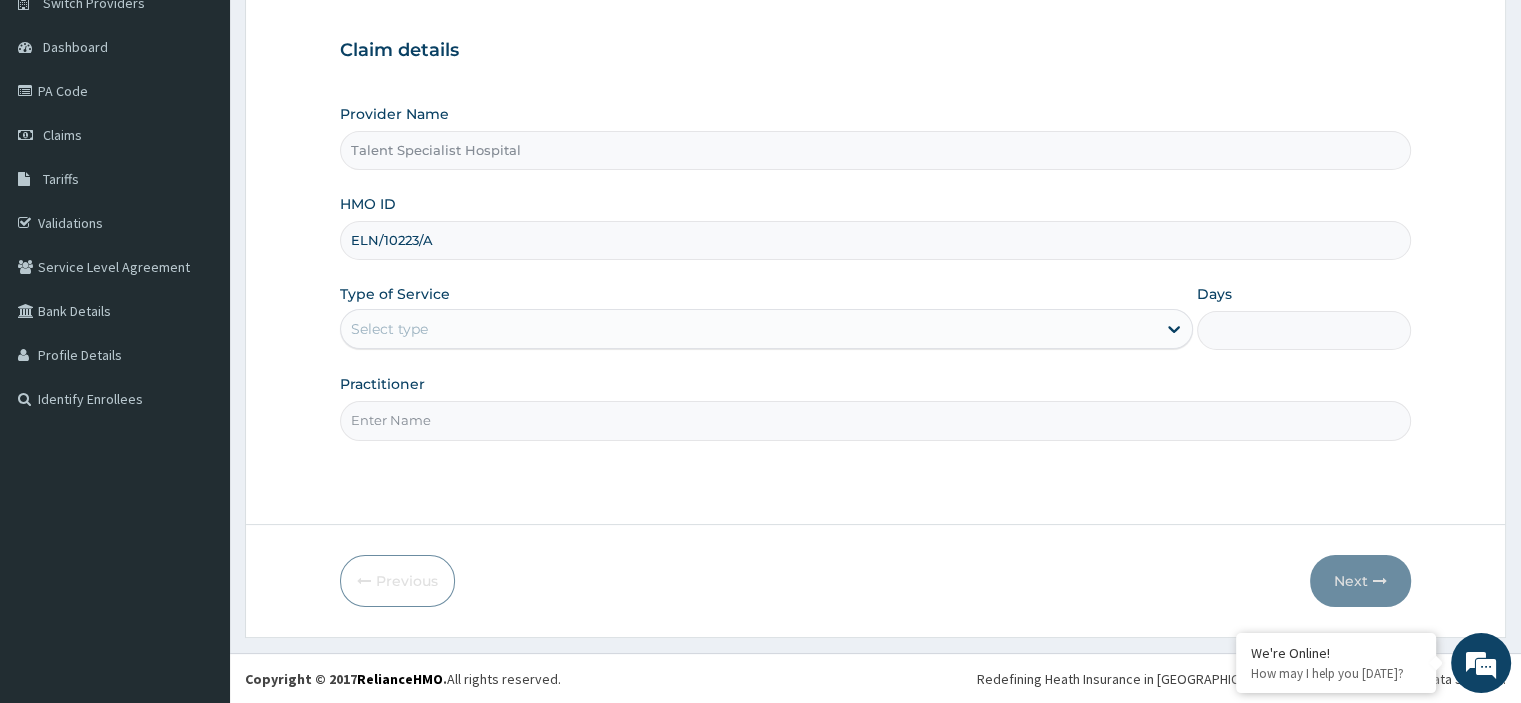 type on "ELN/10223/A" 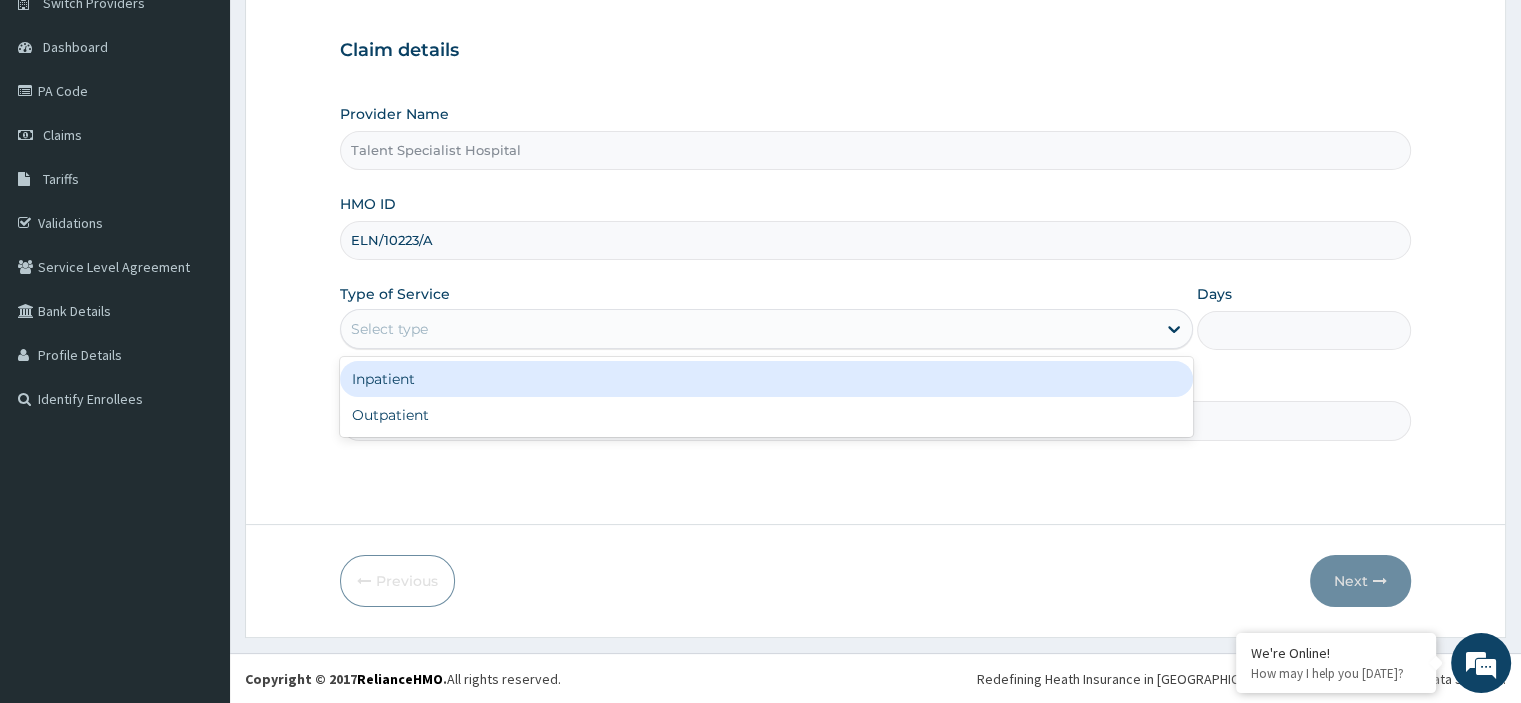 click on "Select type" at bounding box center (748, 329) 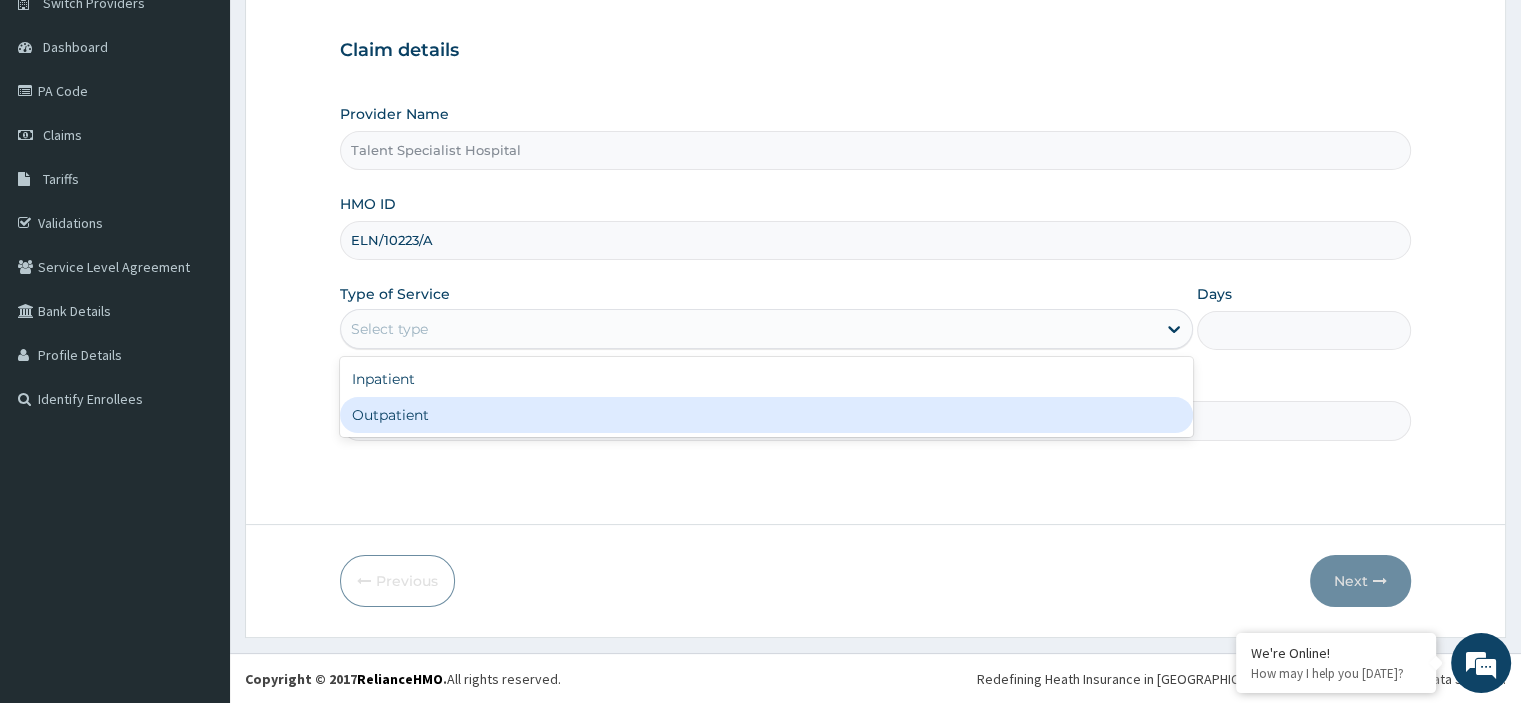 click on "Outpatient" at bounding box center (766, 415) 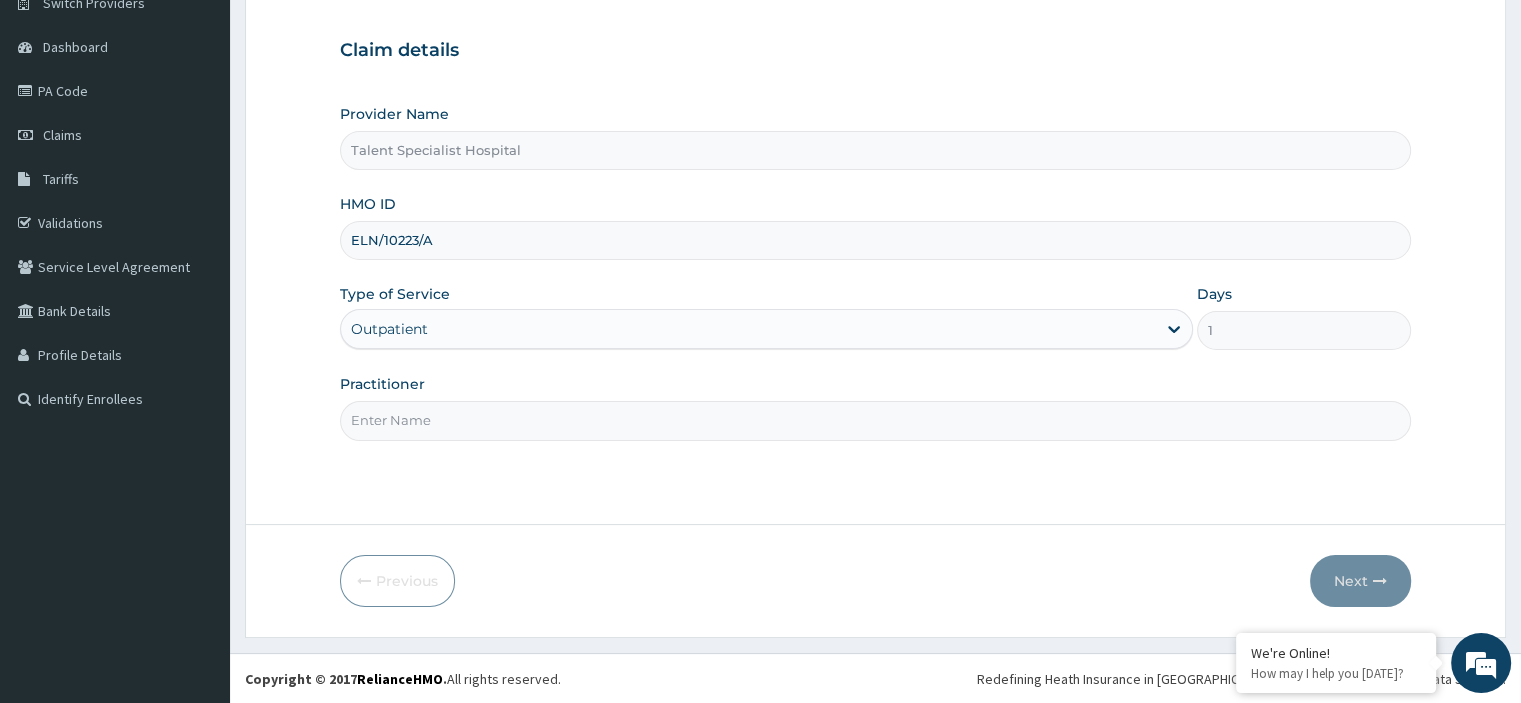 click on "Practitioner" at bounding box center [875, 420] 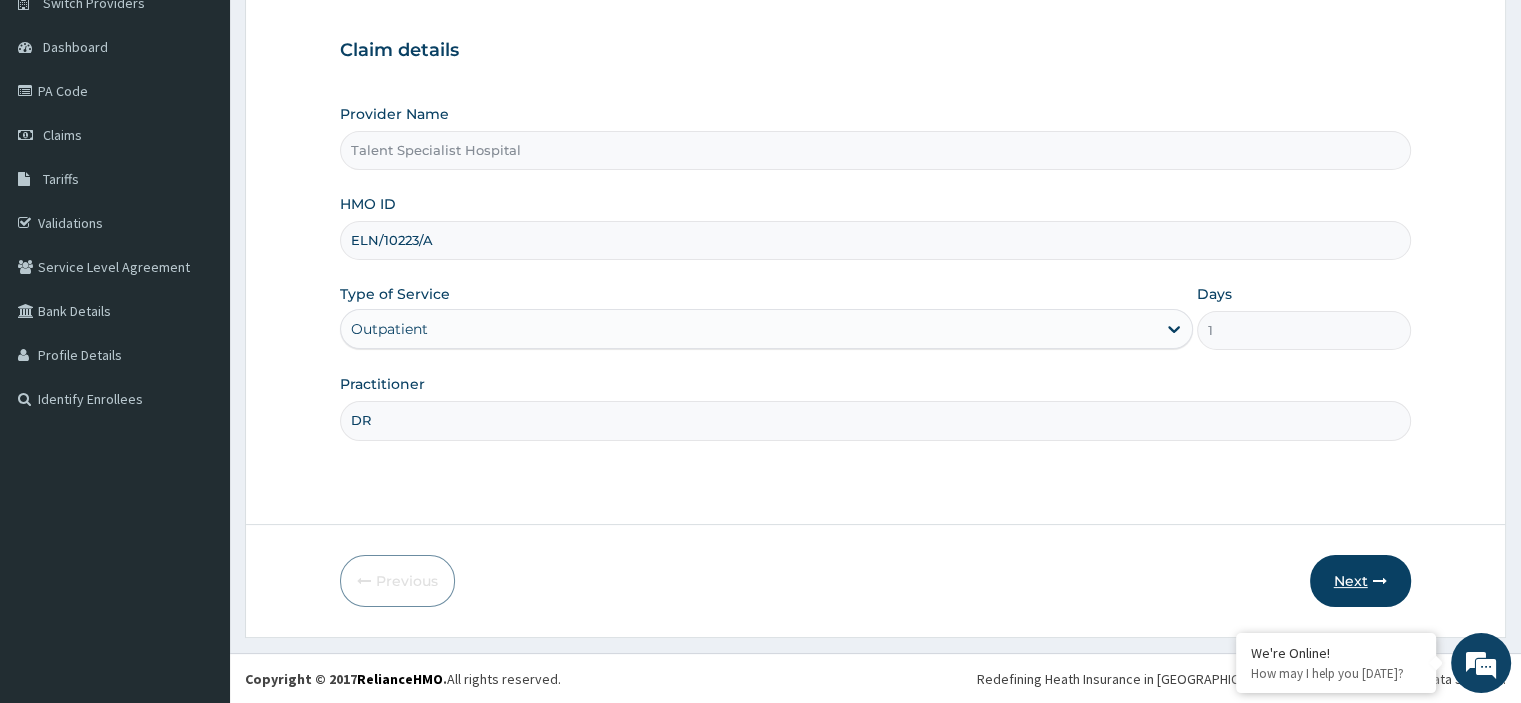 type on "DR" 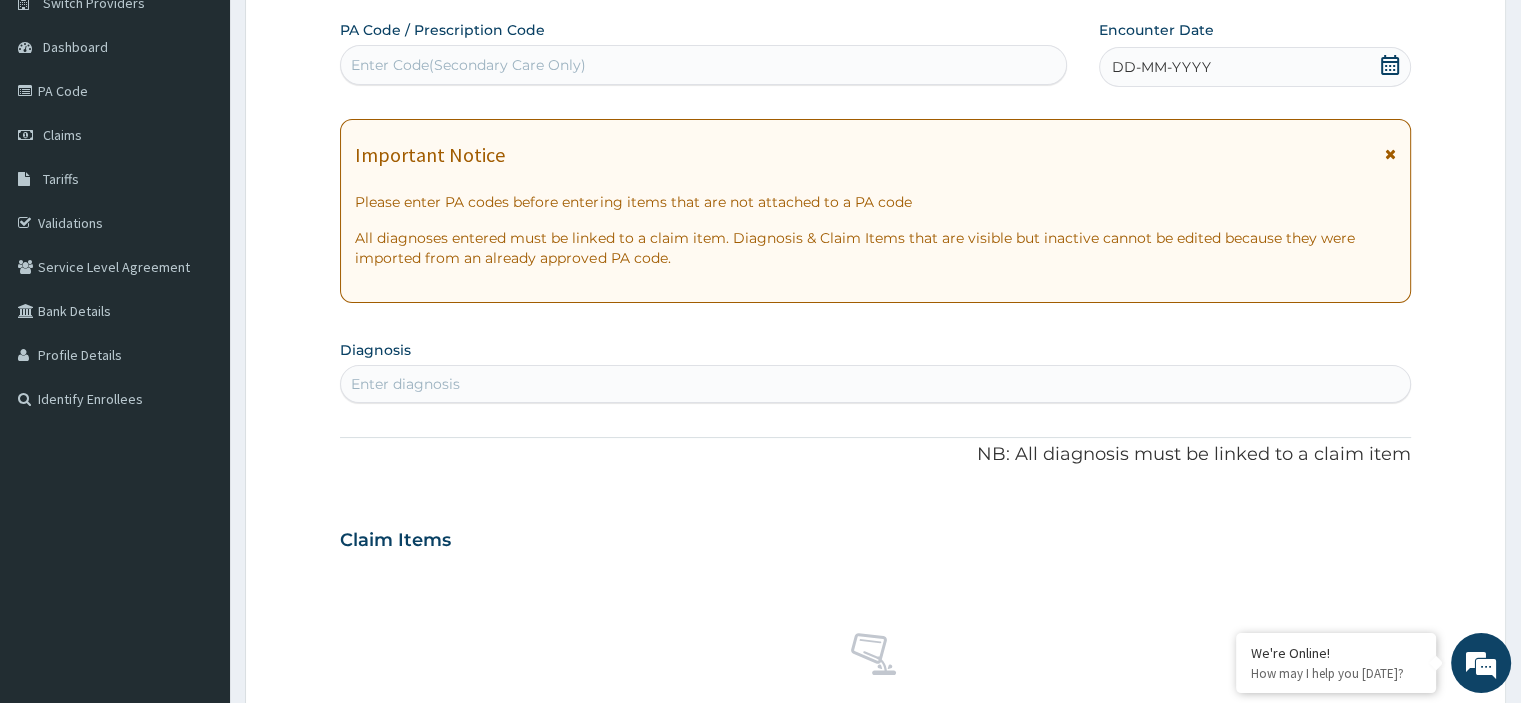 click on "Enter Code(Secondary Care Only)" at bounding box center [703, 65] 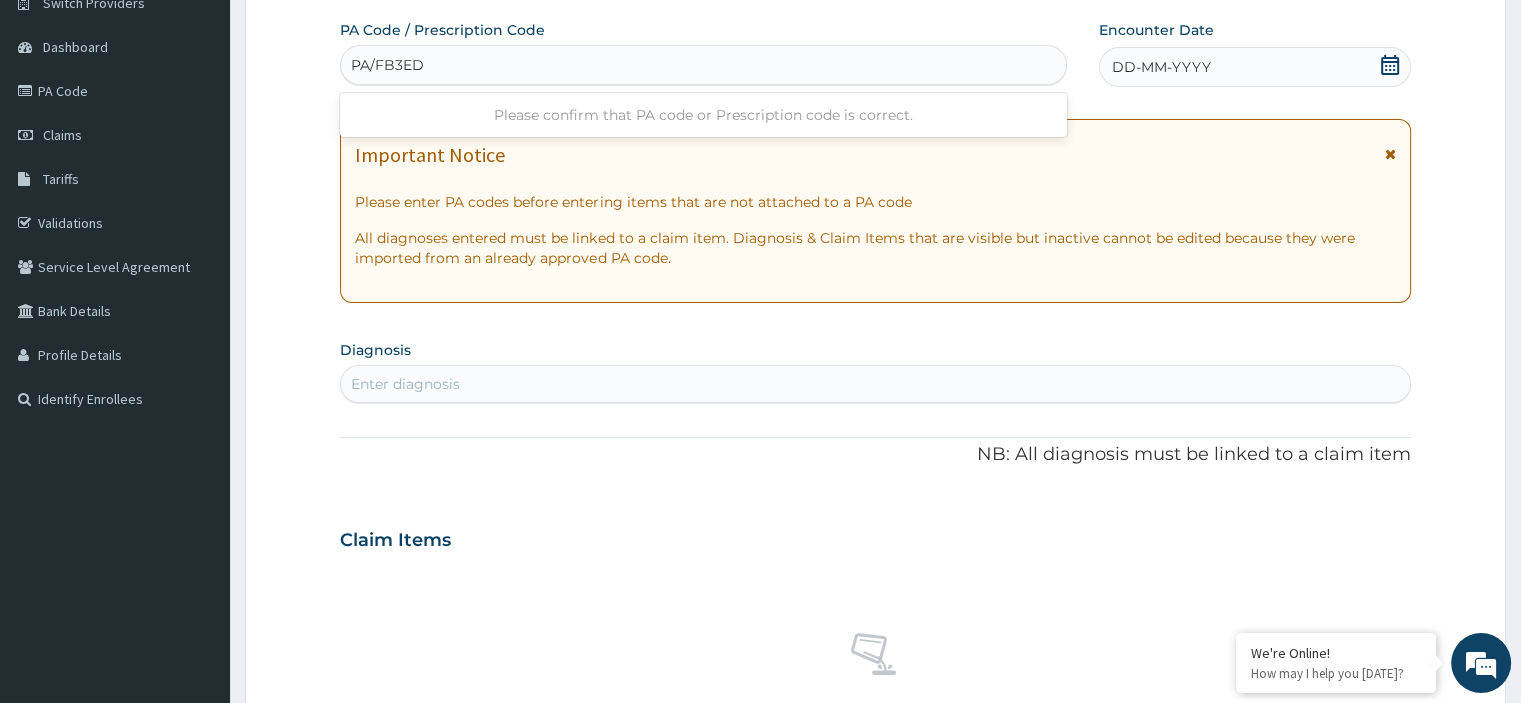 type on "PA/FB3ED9" 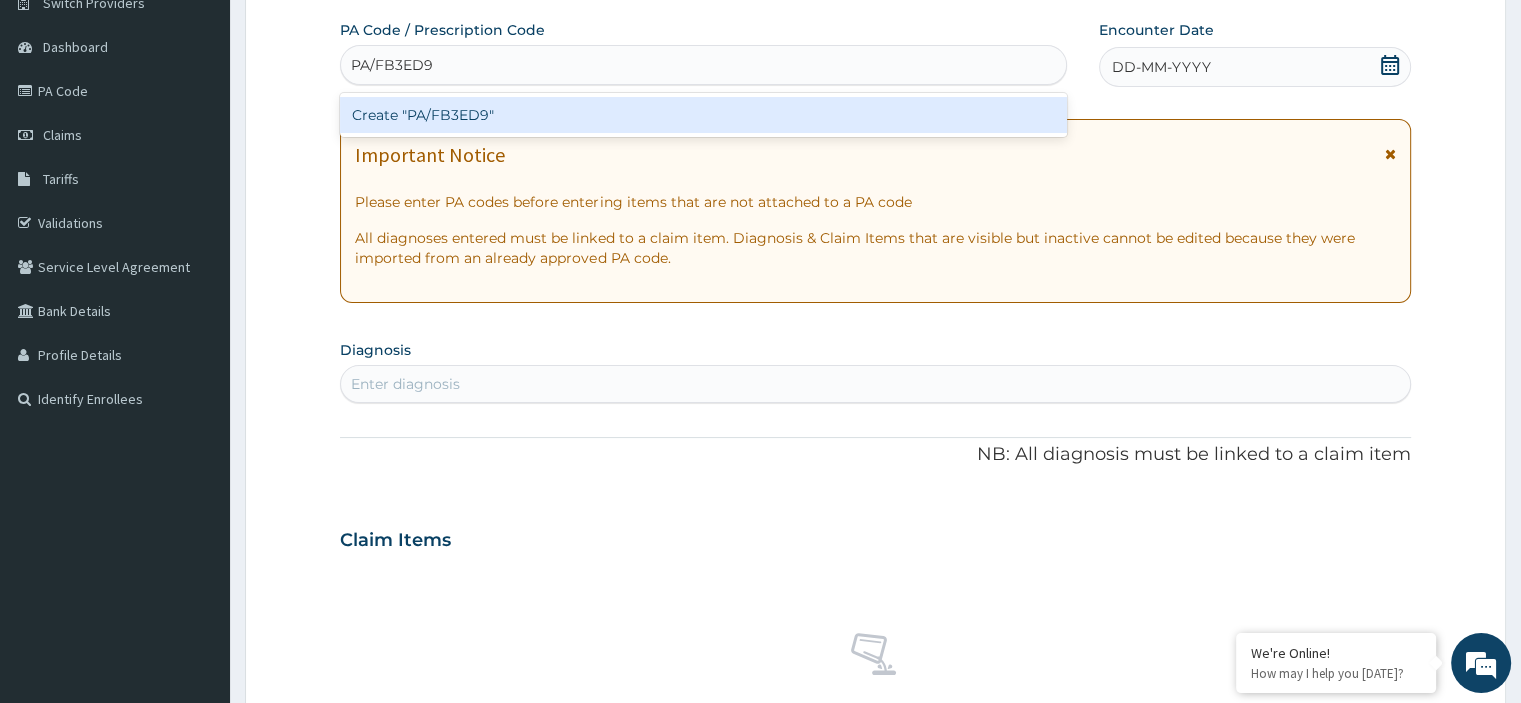 click on "Create "PA/FB3ED9"" at bounding box center (703, 115) 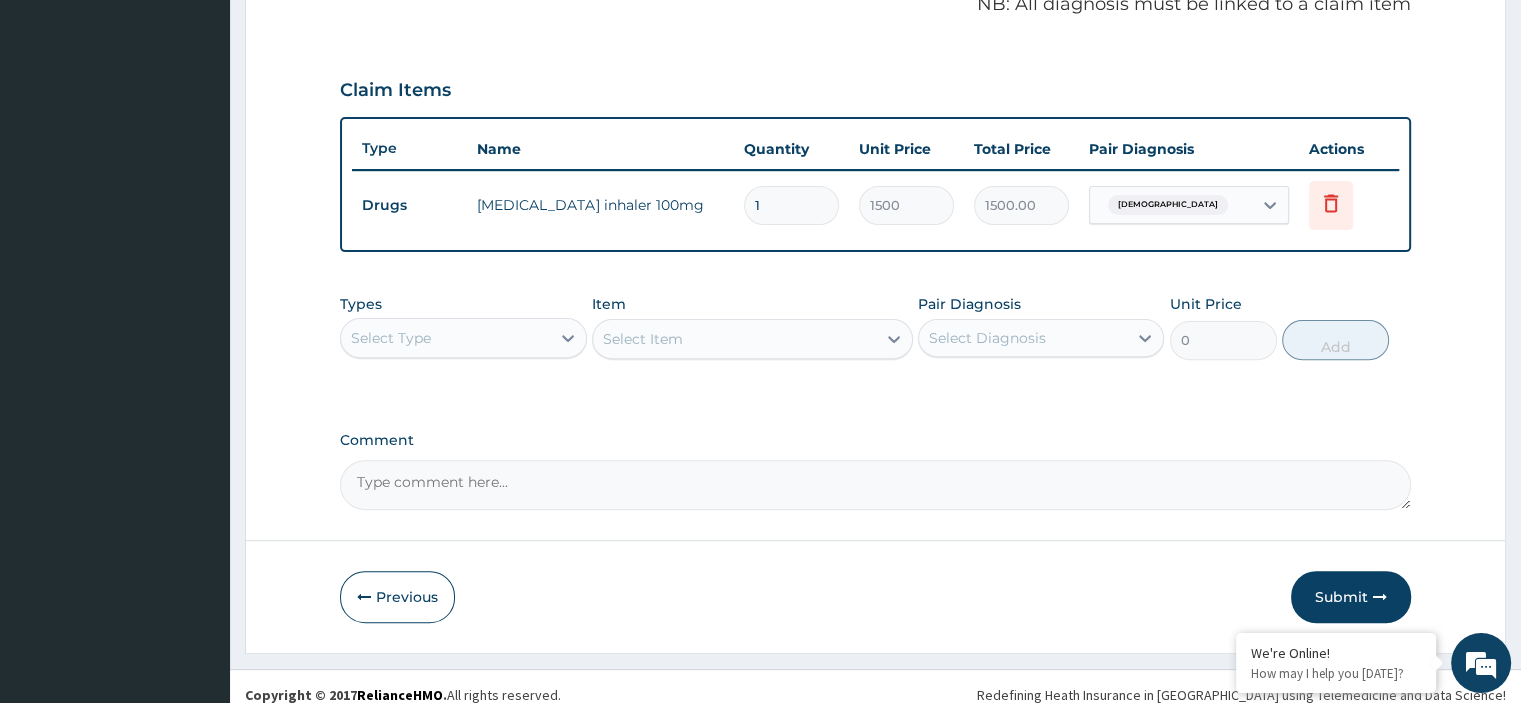scroll, scrollTop: 640, scrollLeft: 0, axis: vertical 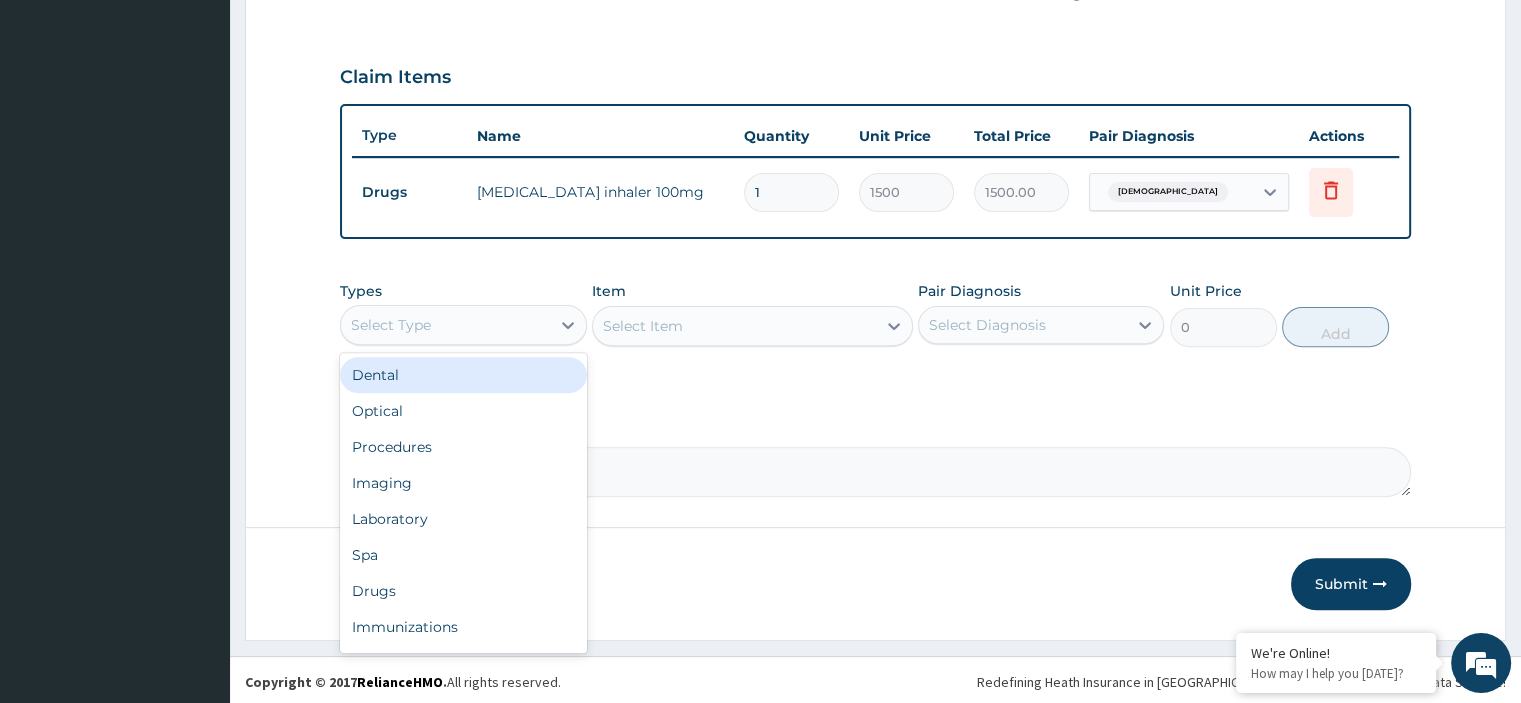 click on "Select Type" at bounding box center [445, 325] 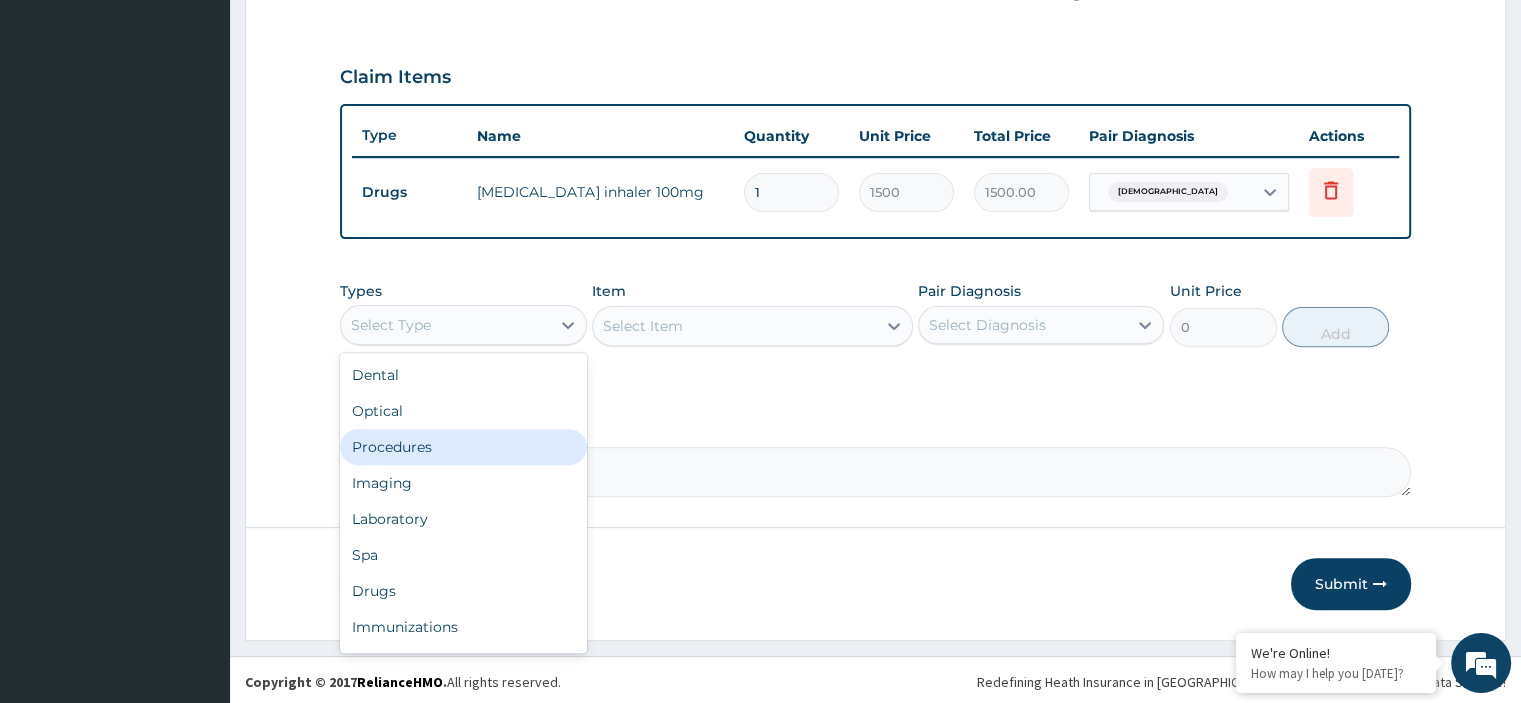 click on "Procedures" at bounding box center (463, 447) 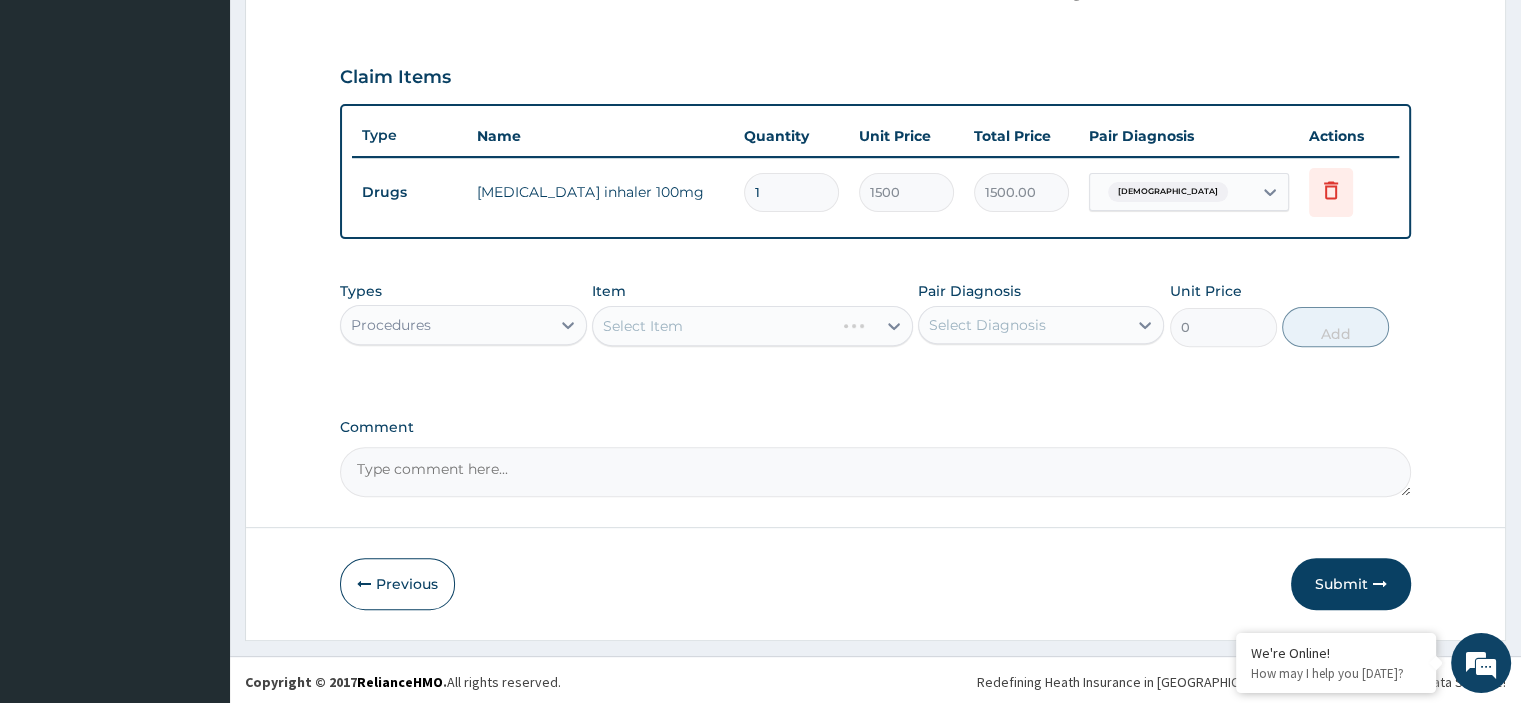 click on "Select Item" at bounding box center [752, 326] 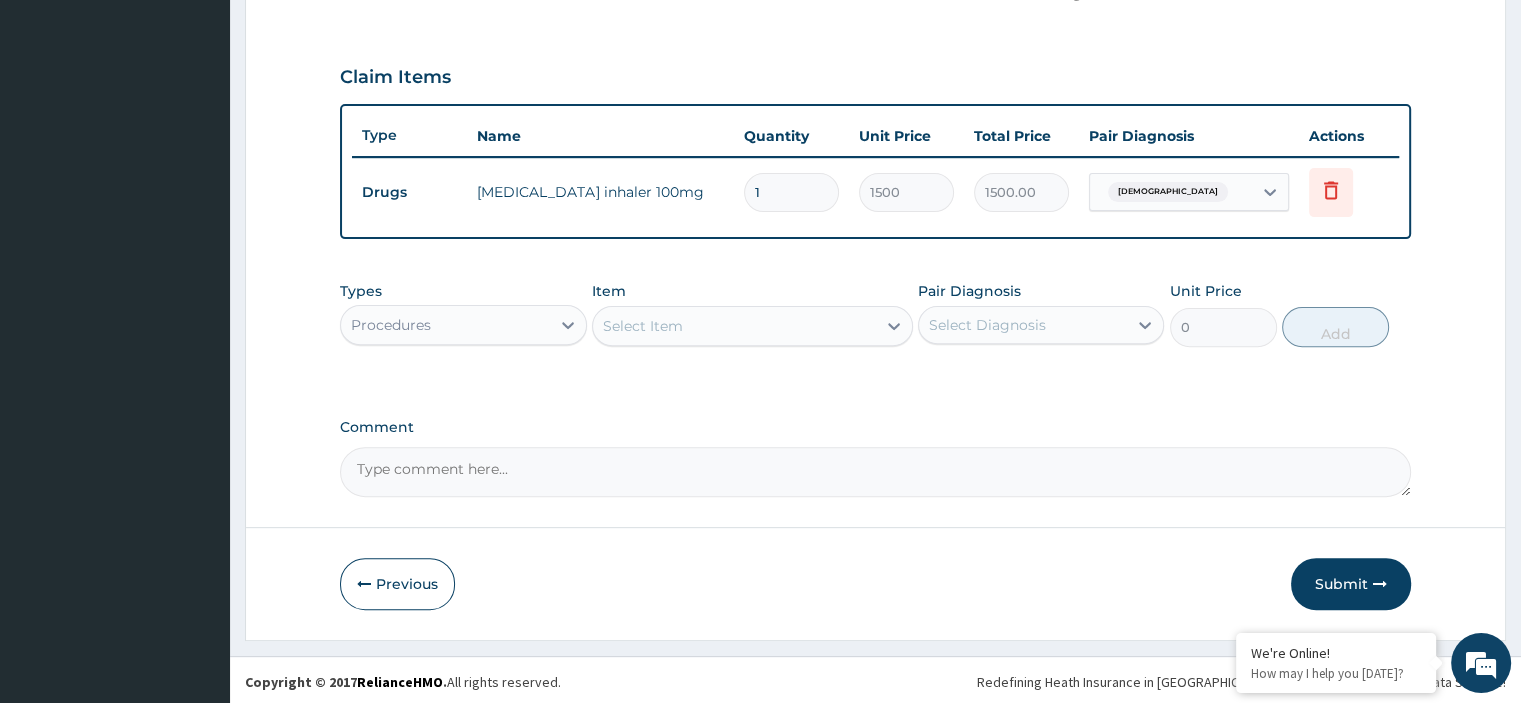 click on "Select Item" at bounding box center [734, 326] 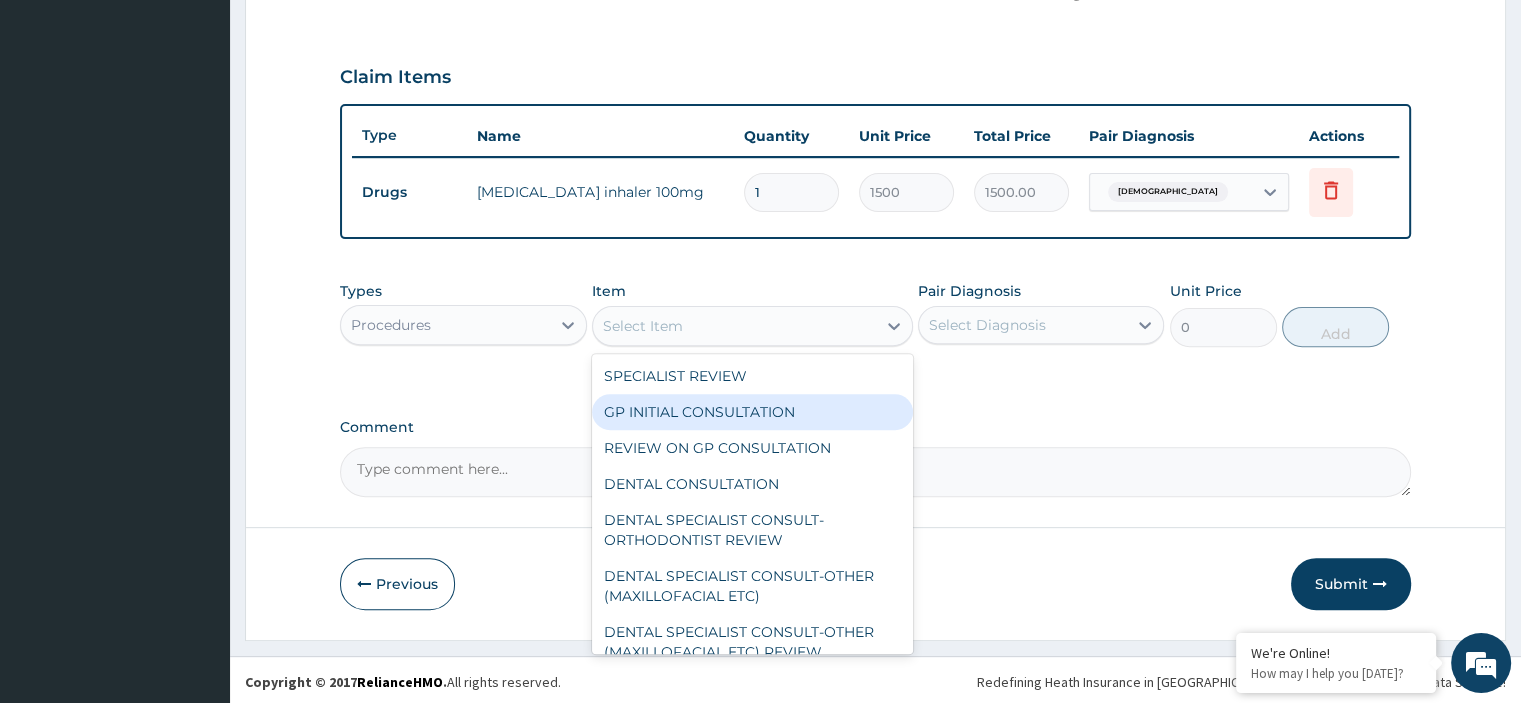 click on "GP INITIAL CONSULTATION" at bounding box center (752, 412) 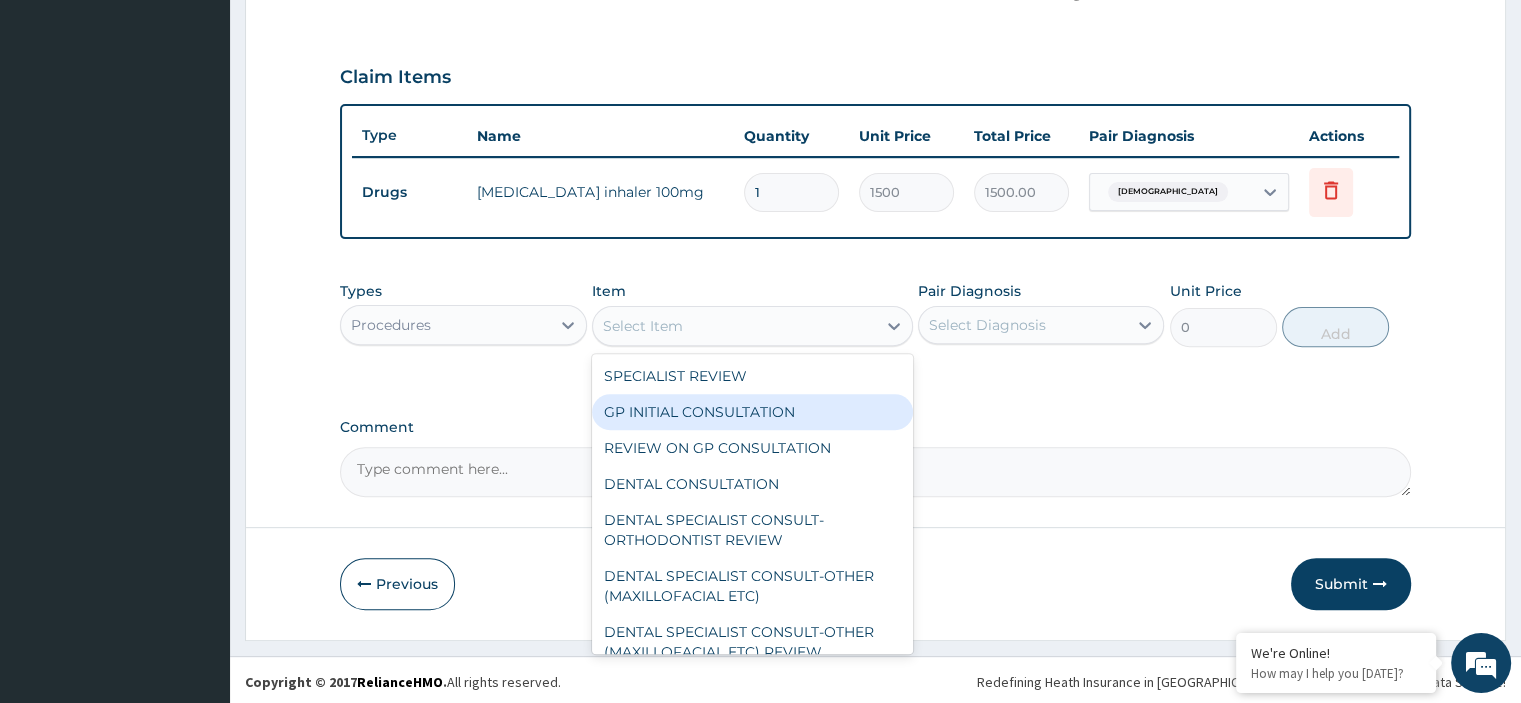 type on "2500" 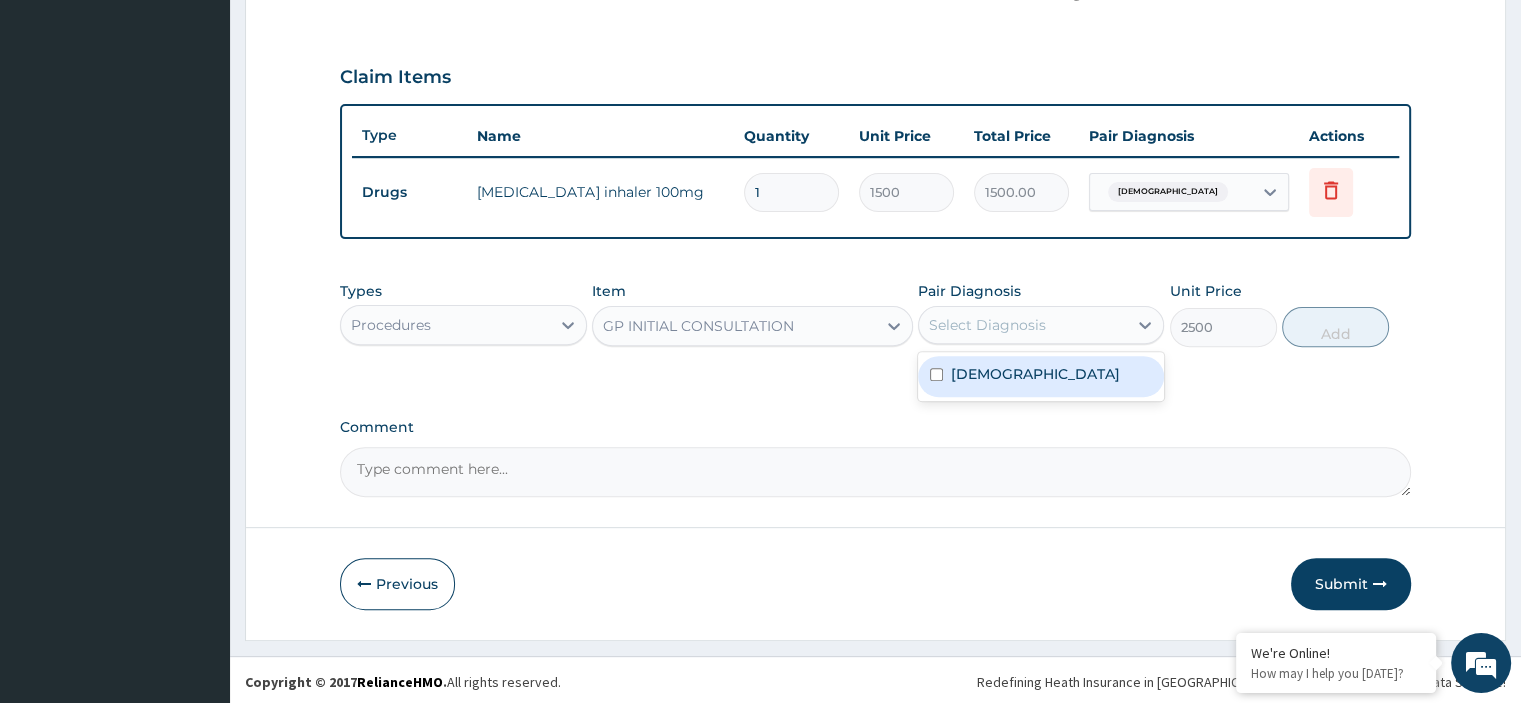 click on "Select Diagnosis" at bounding box center [1023, 325] 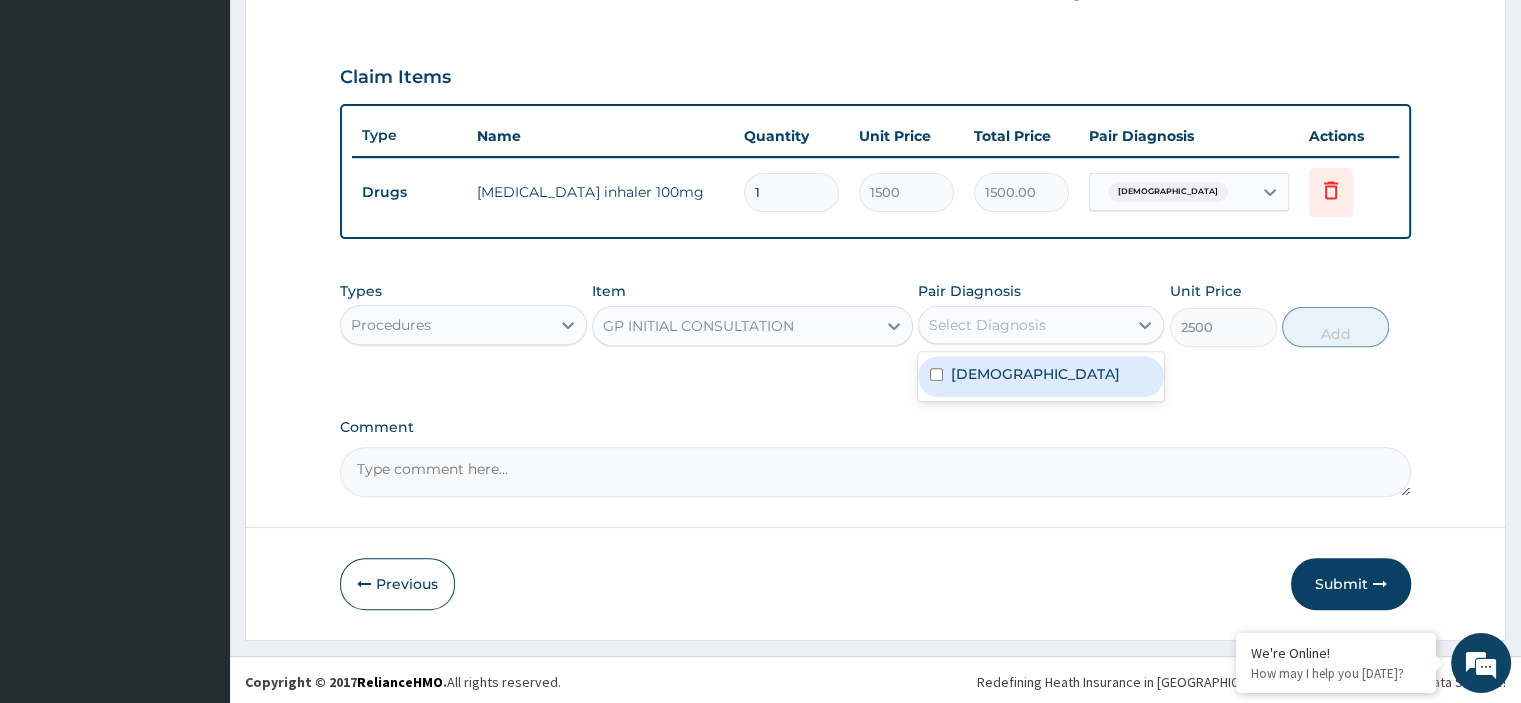 click on "Asthma" at bounding box center (1035, 374) 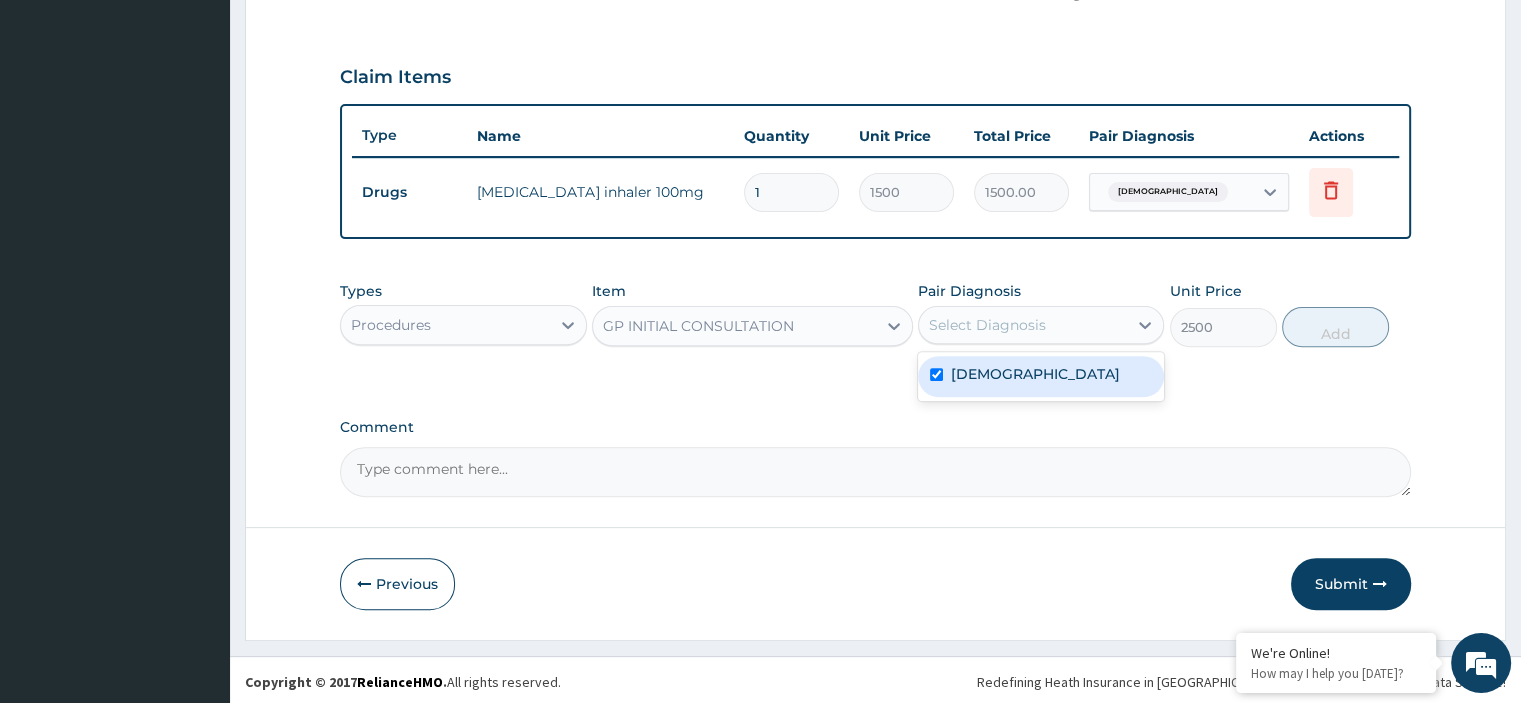 checkbox on "true" 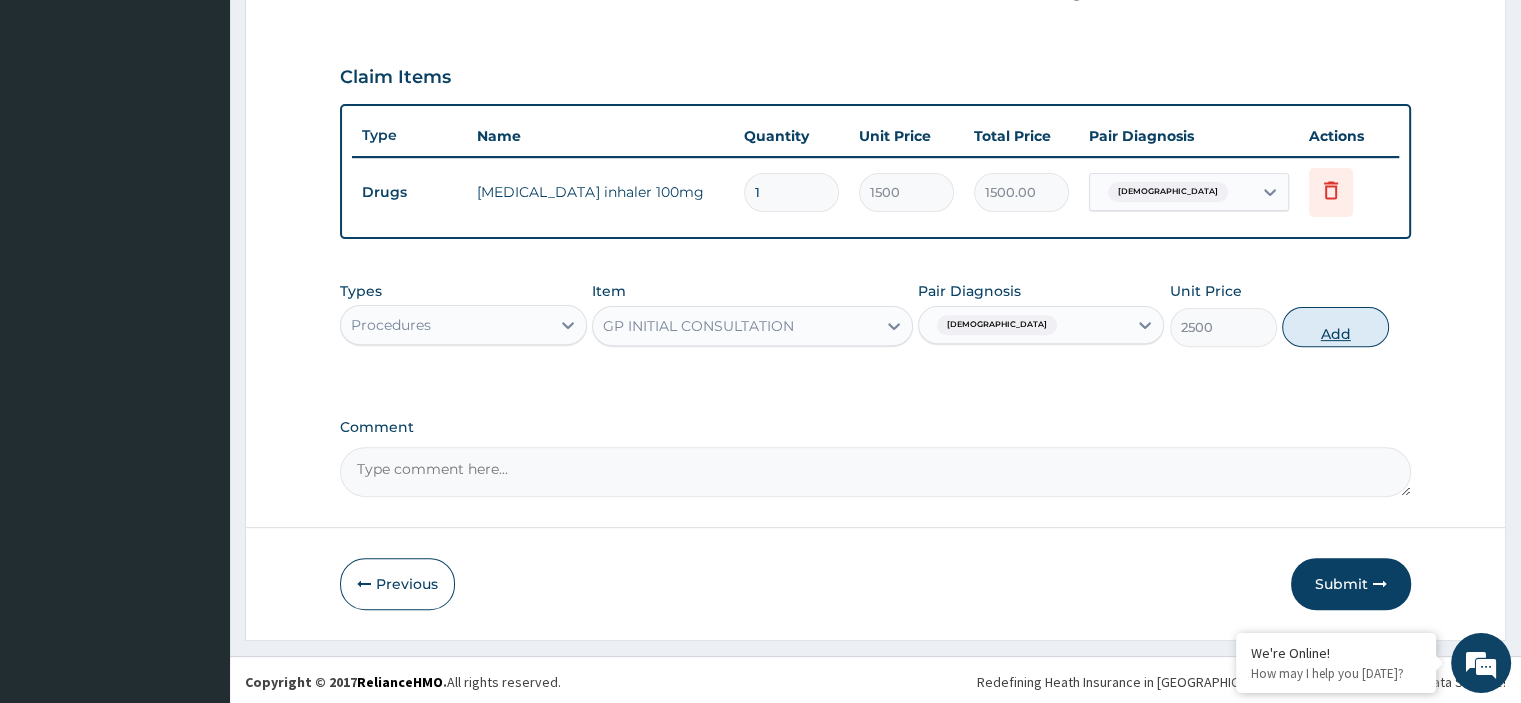 click on "Add" at bounding box center (1335, 327) 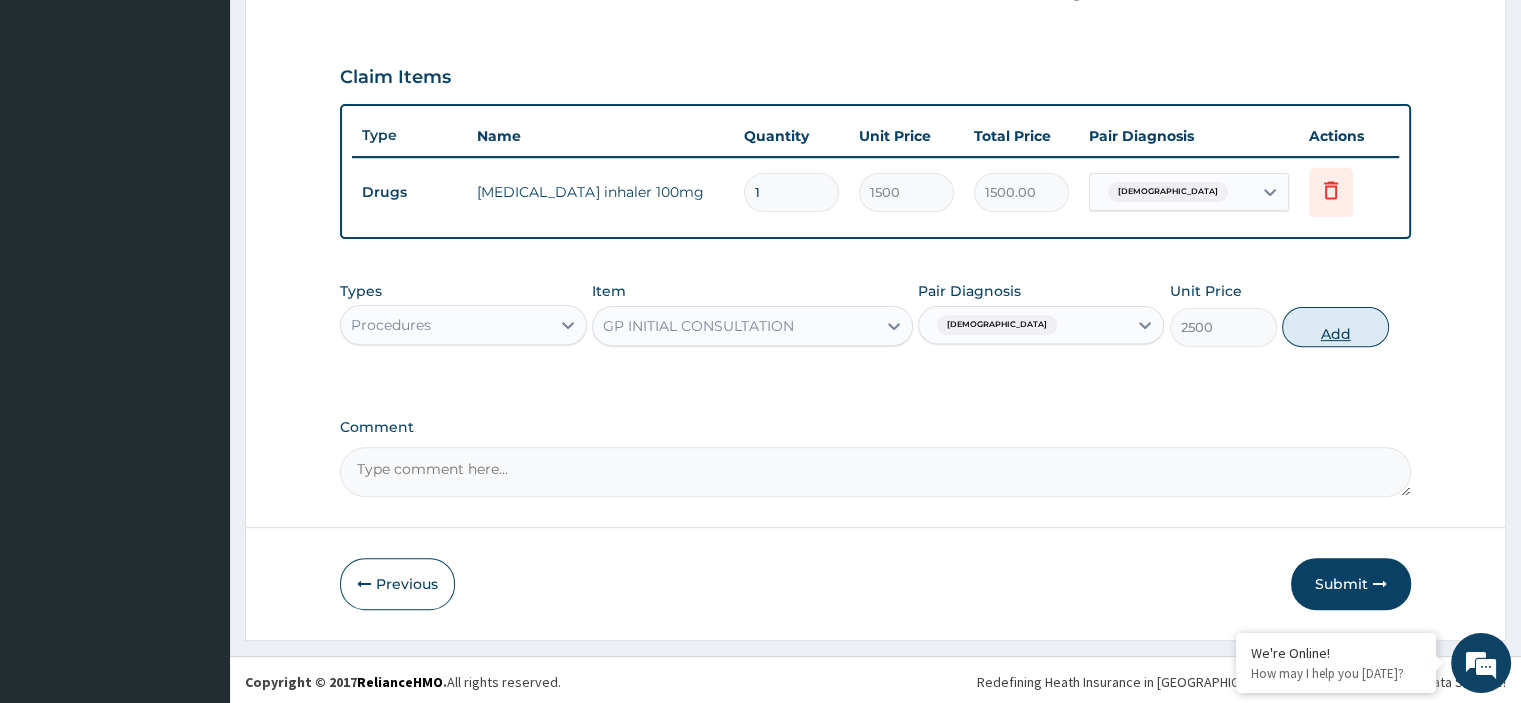 type on "0" 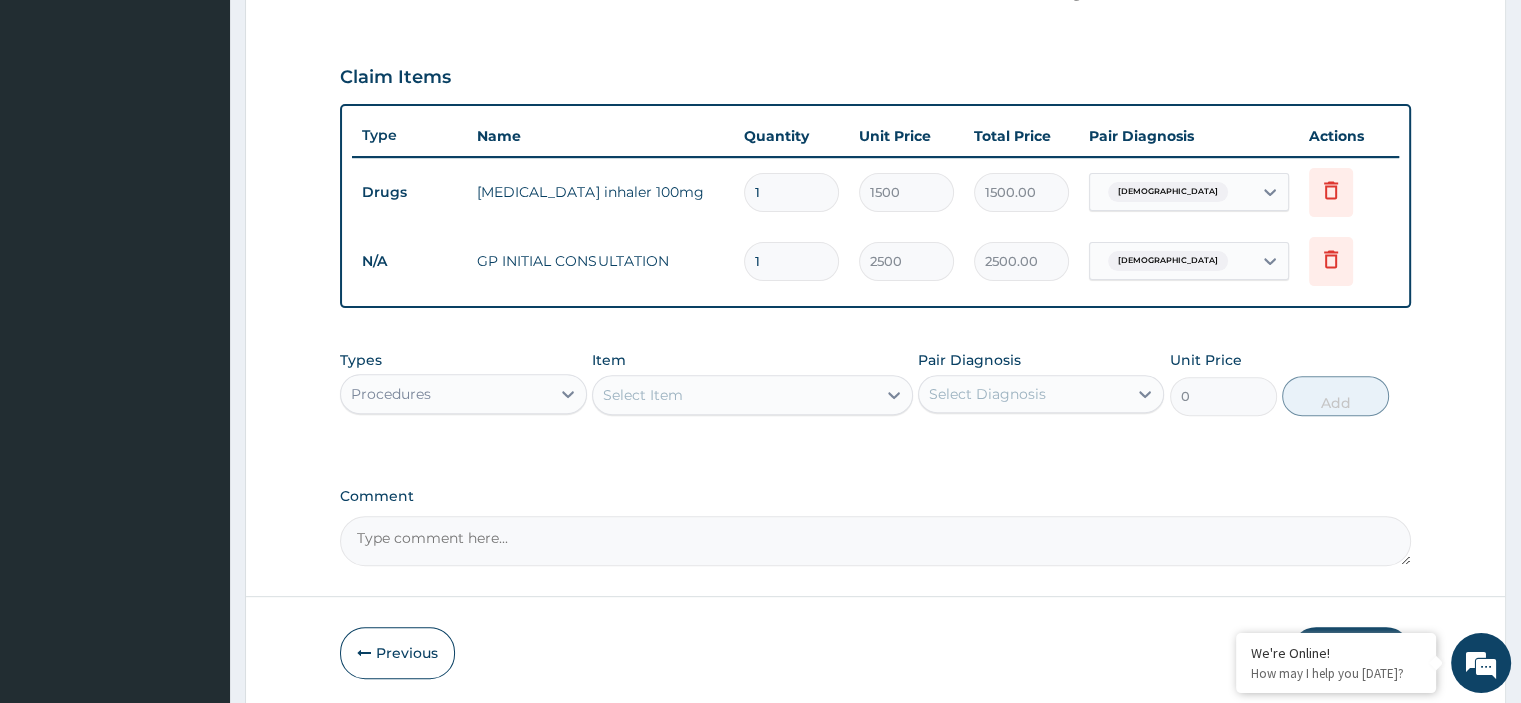 scroll, scrollTop: 709, scrollLeft: 0, axis: vertical 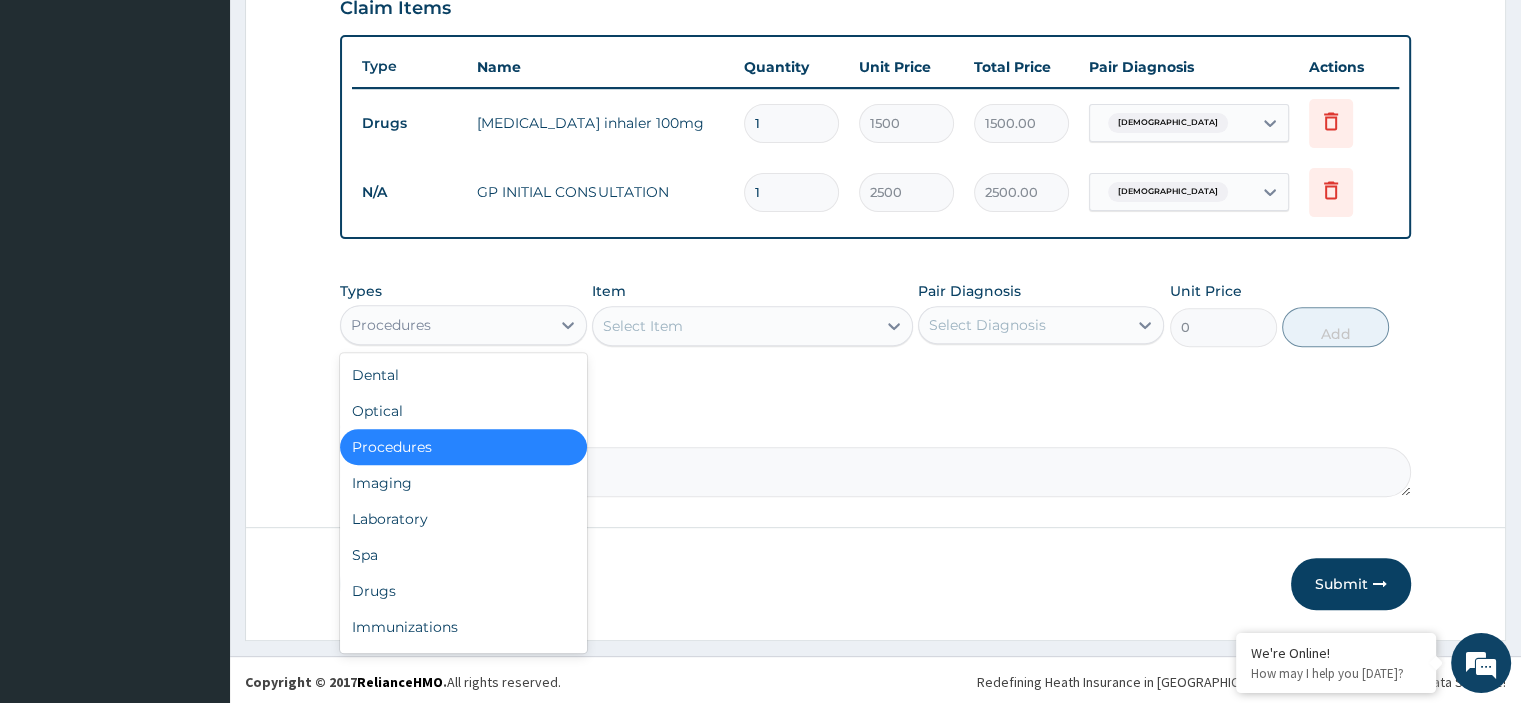 click on "Procedures" at bounding box center (445, 325) 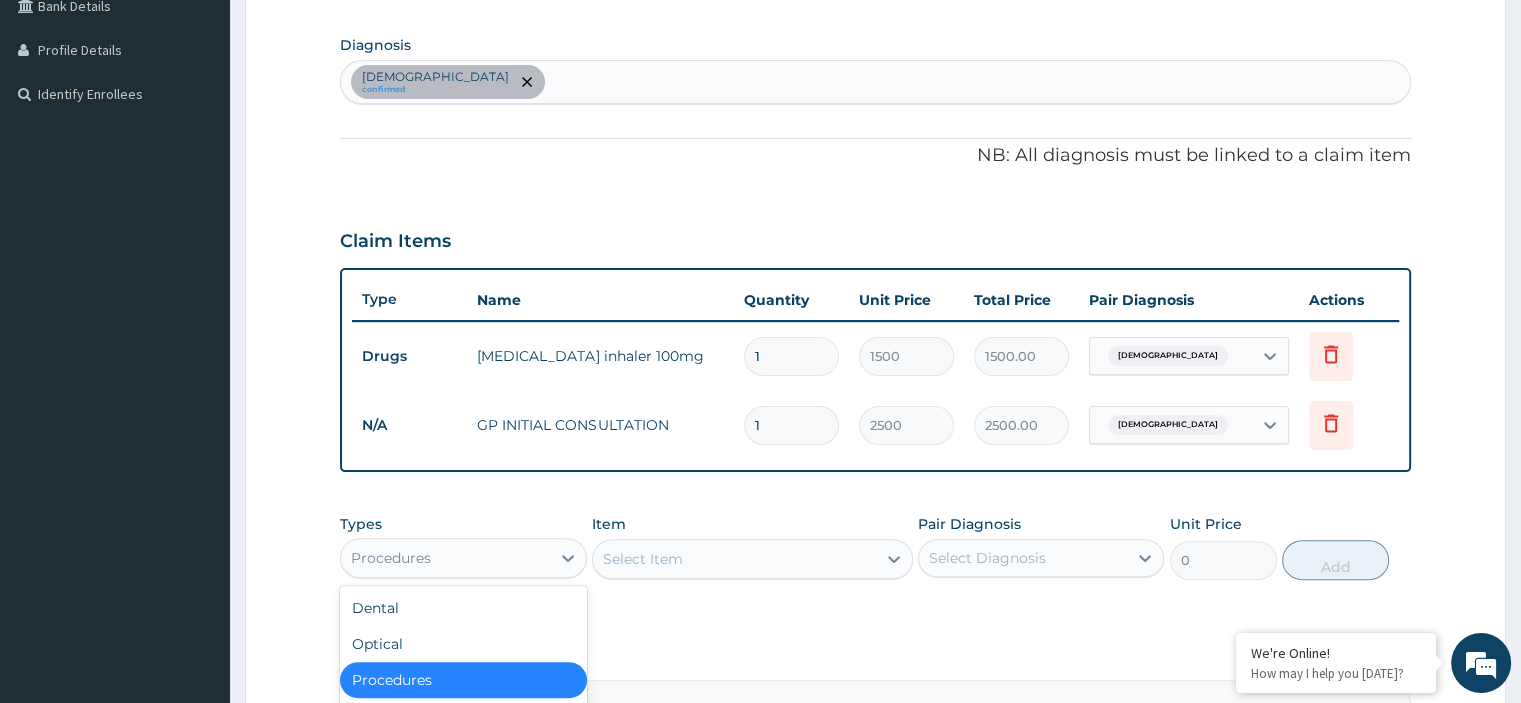 scroll, scrollTop: 469, scrollLeft: 0, axis: vertical 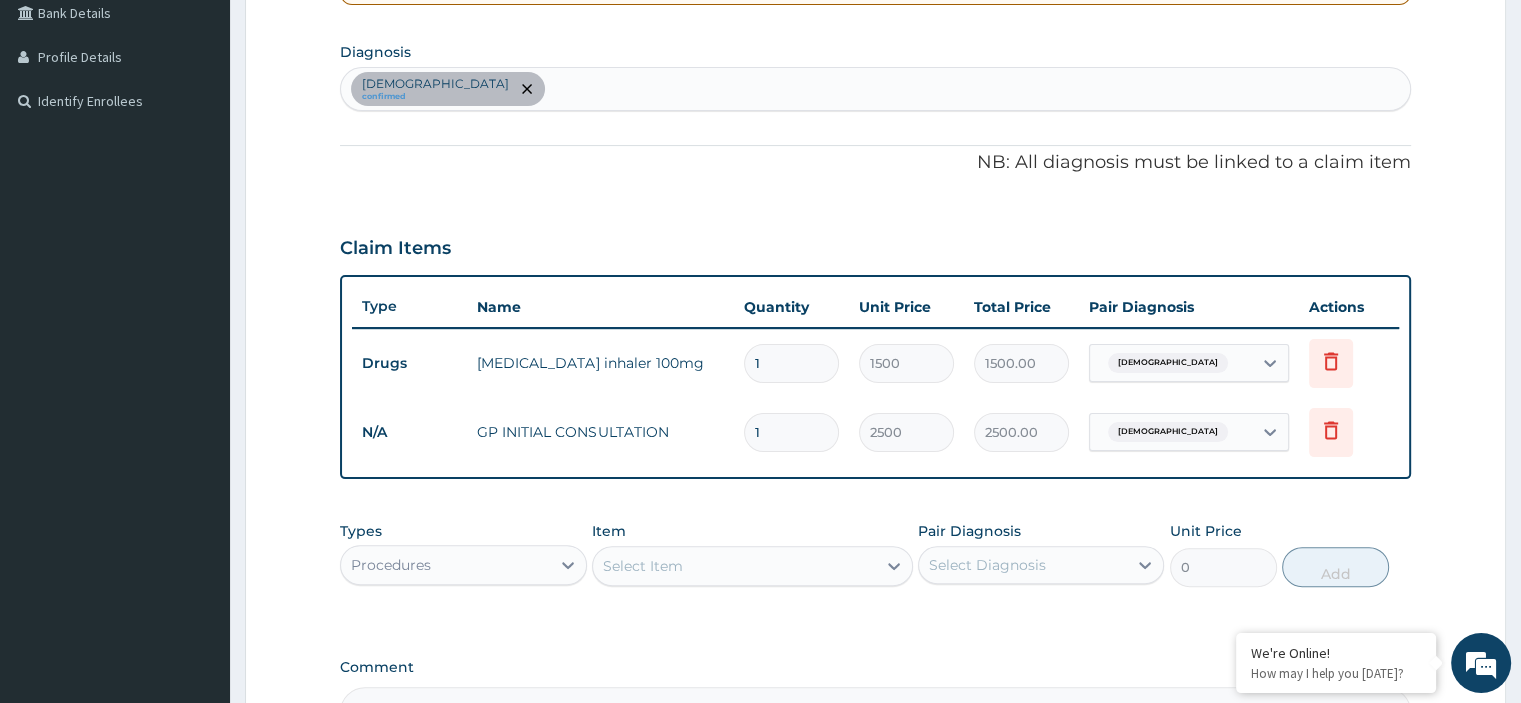click on "Asthma confirmed" at bounding box center (875, 89) 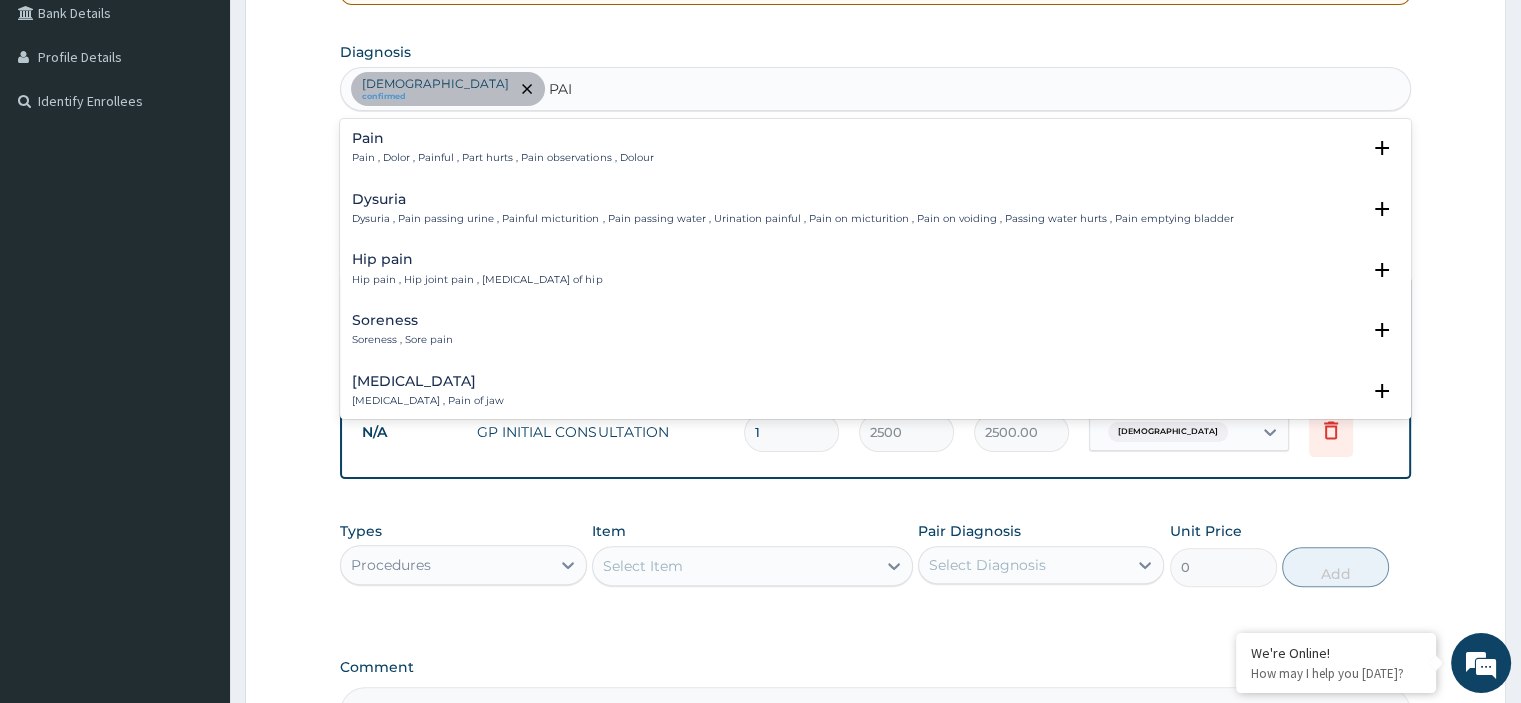 type on "PAIN" 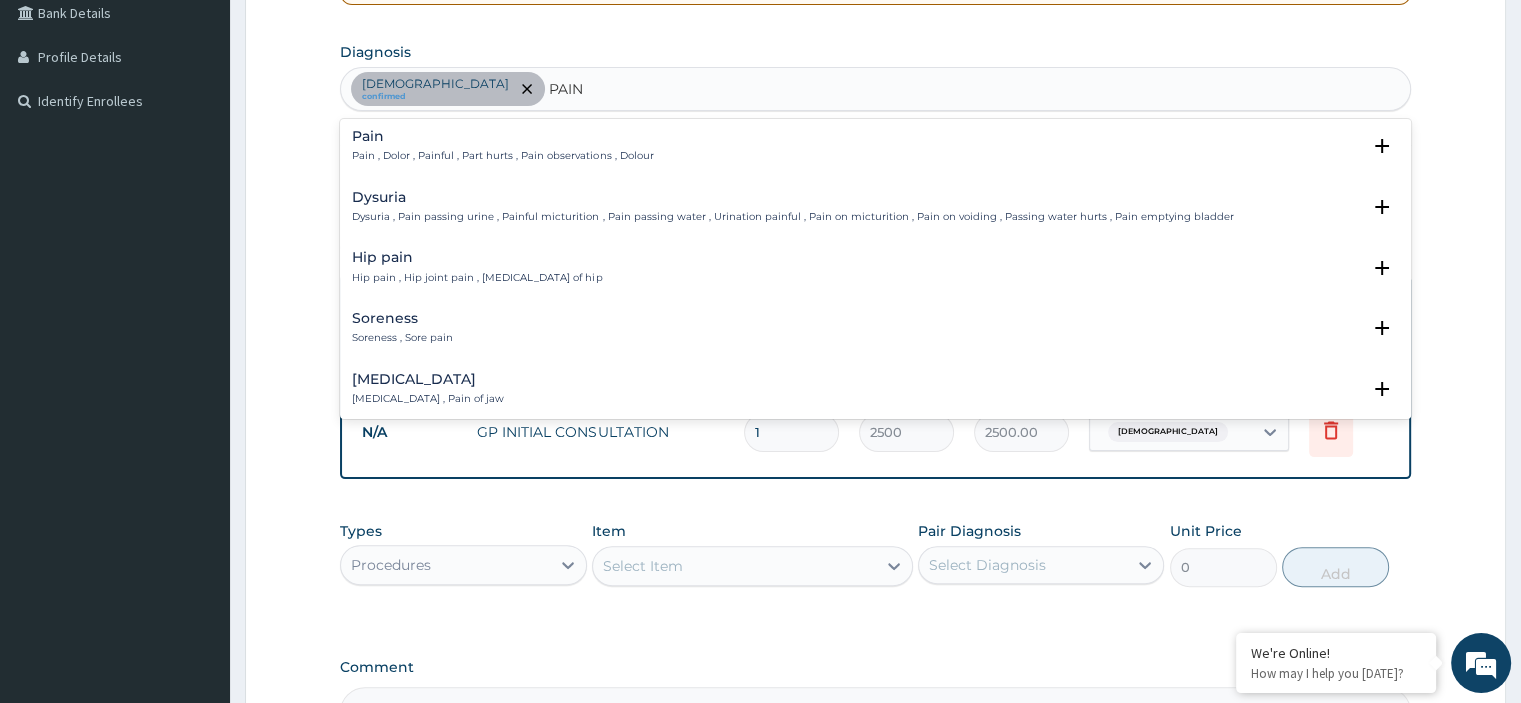 scroll, scrollTop: 0, scrollLeft: 0, axis: both 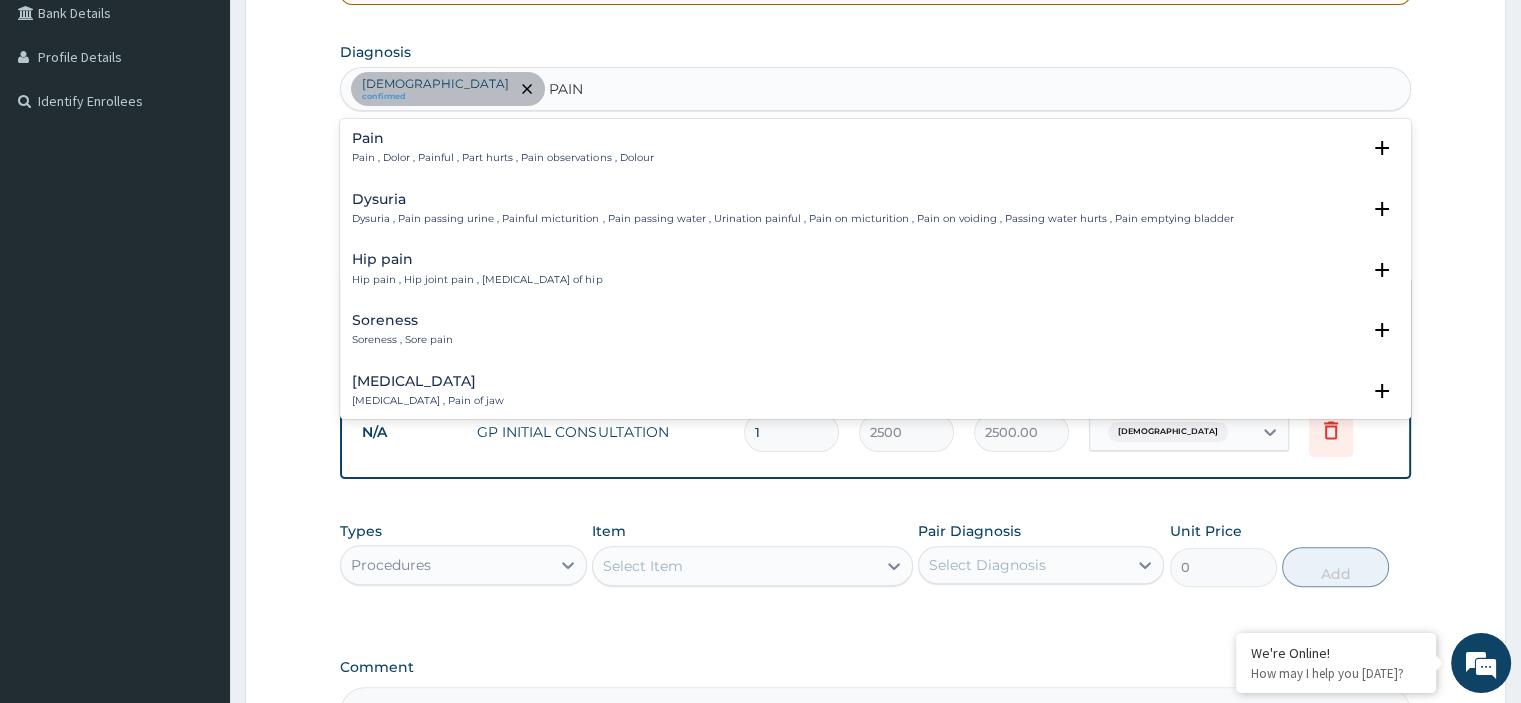click on "Pain Pain , Dolor , Painful , Part hurts , Pain observations , Dolour" at bounding box center (875, 148) 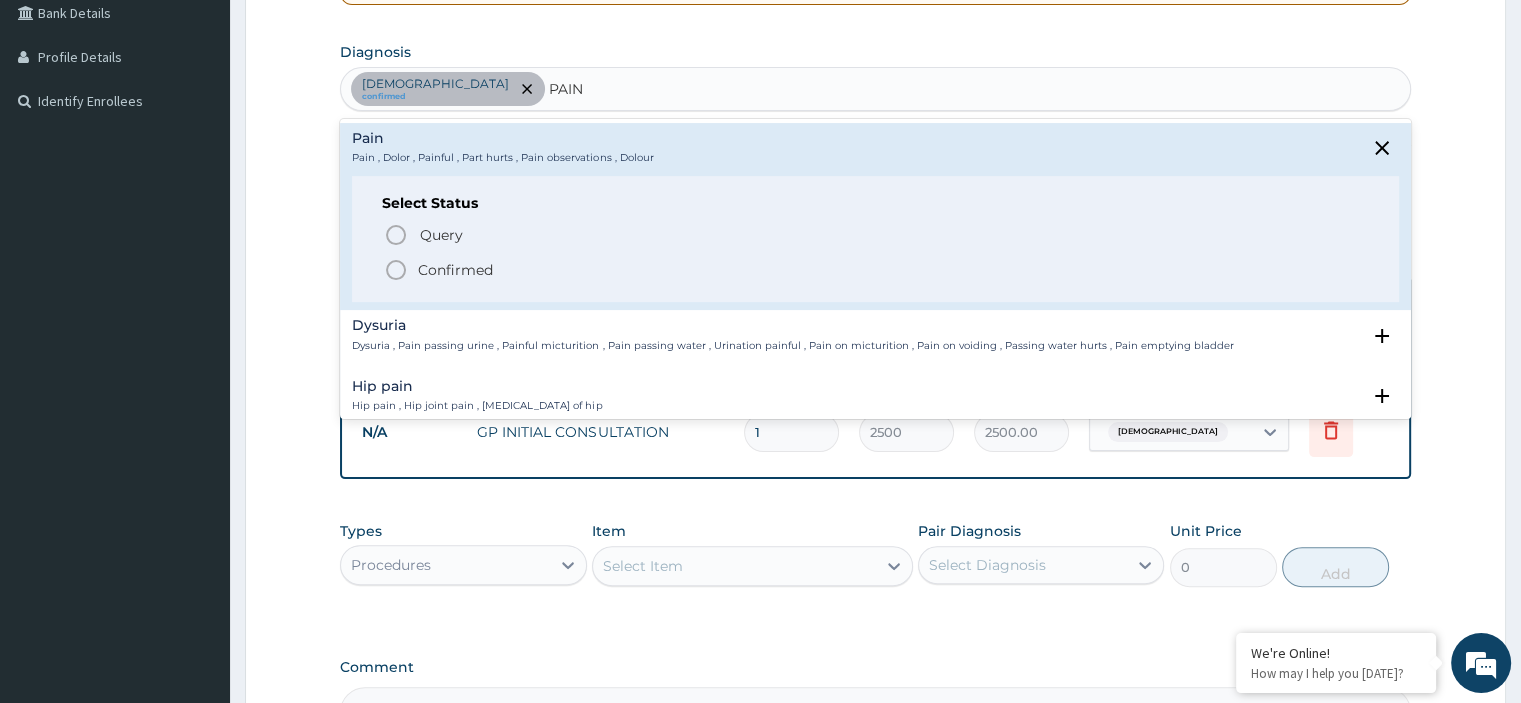 click 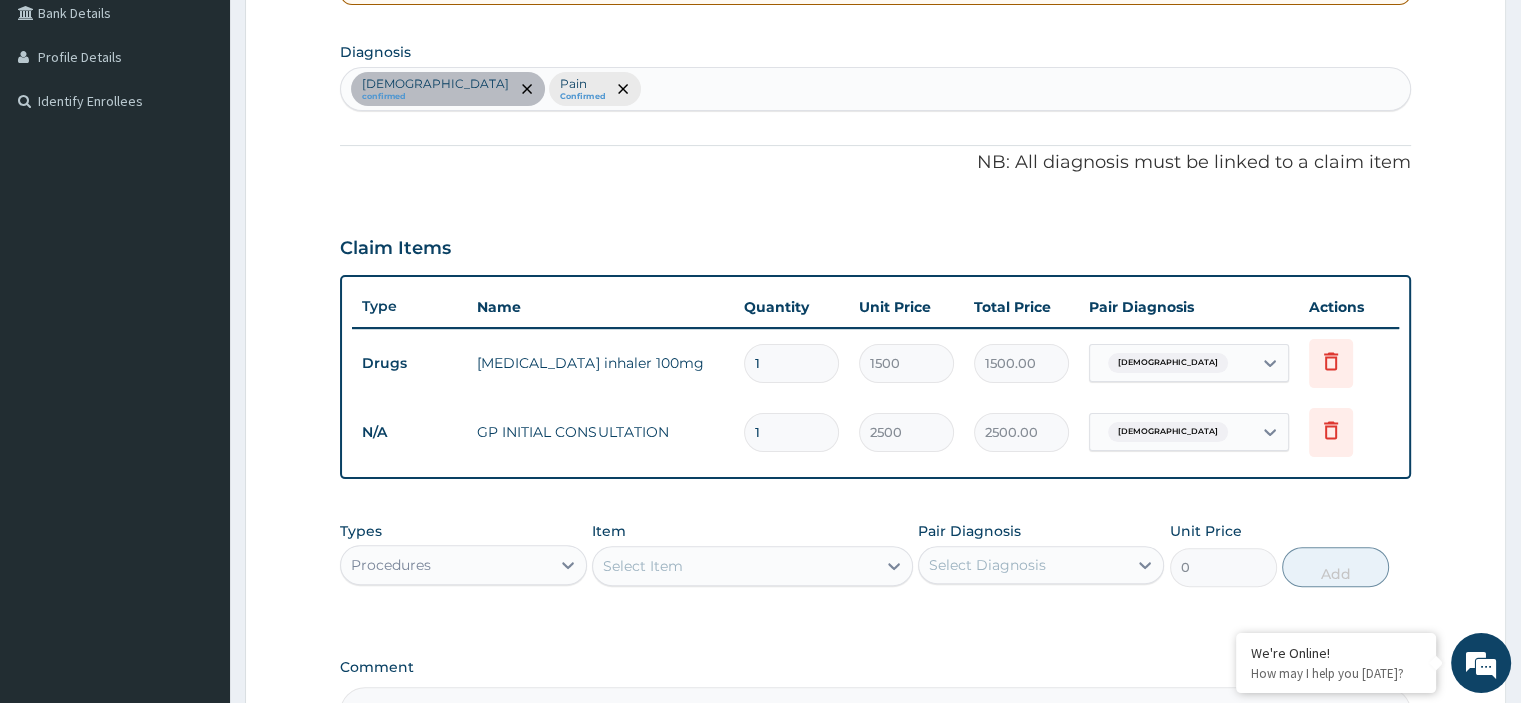 click on "Asthma confirmed Pain Confirmed" at bounding box center [875, 89] 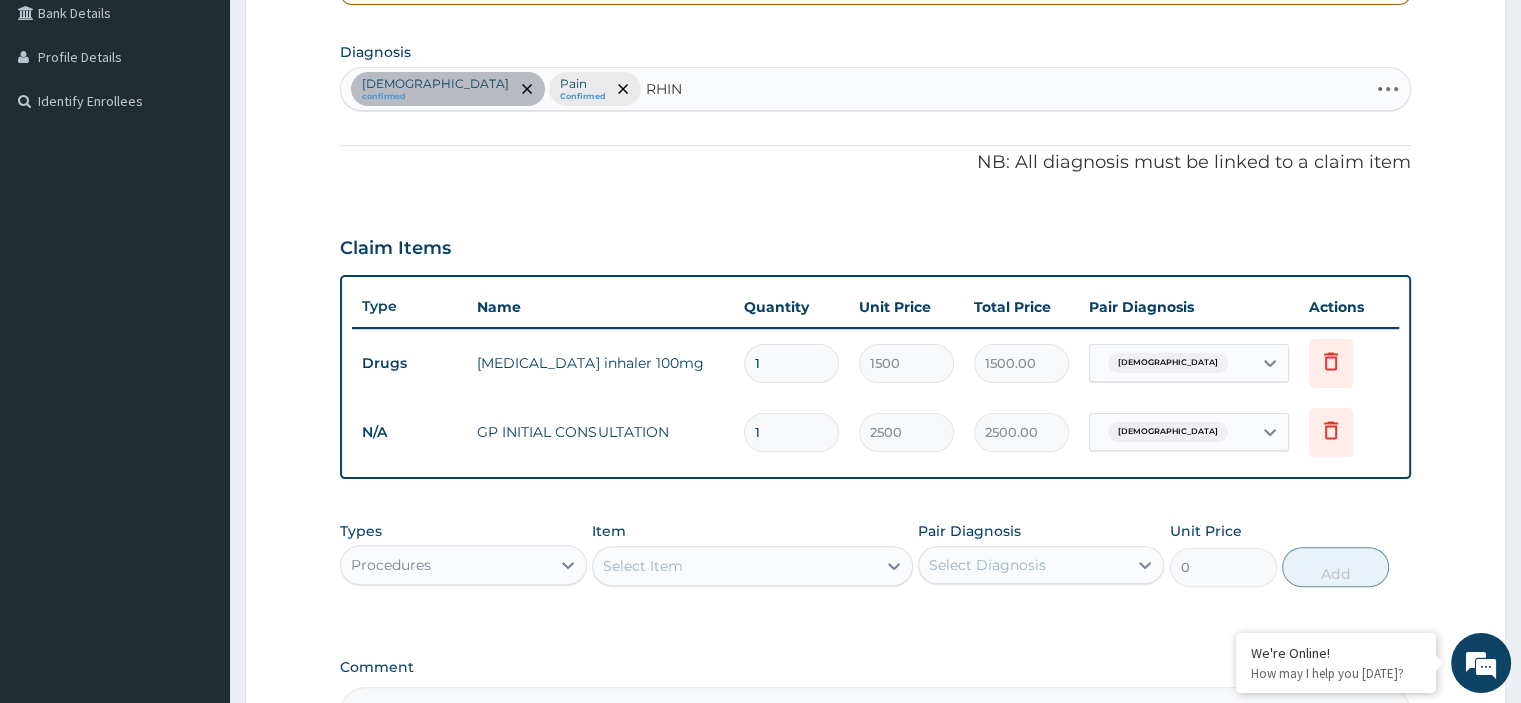 type on "RHINI" 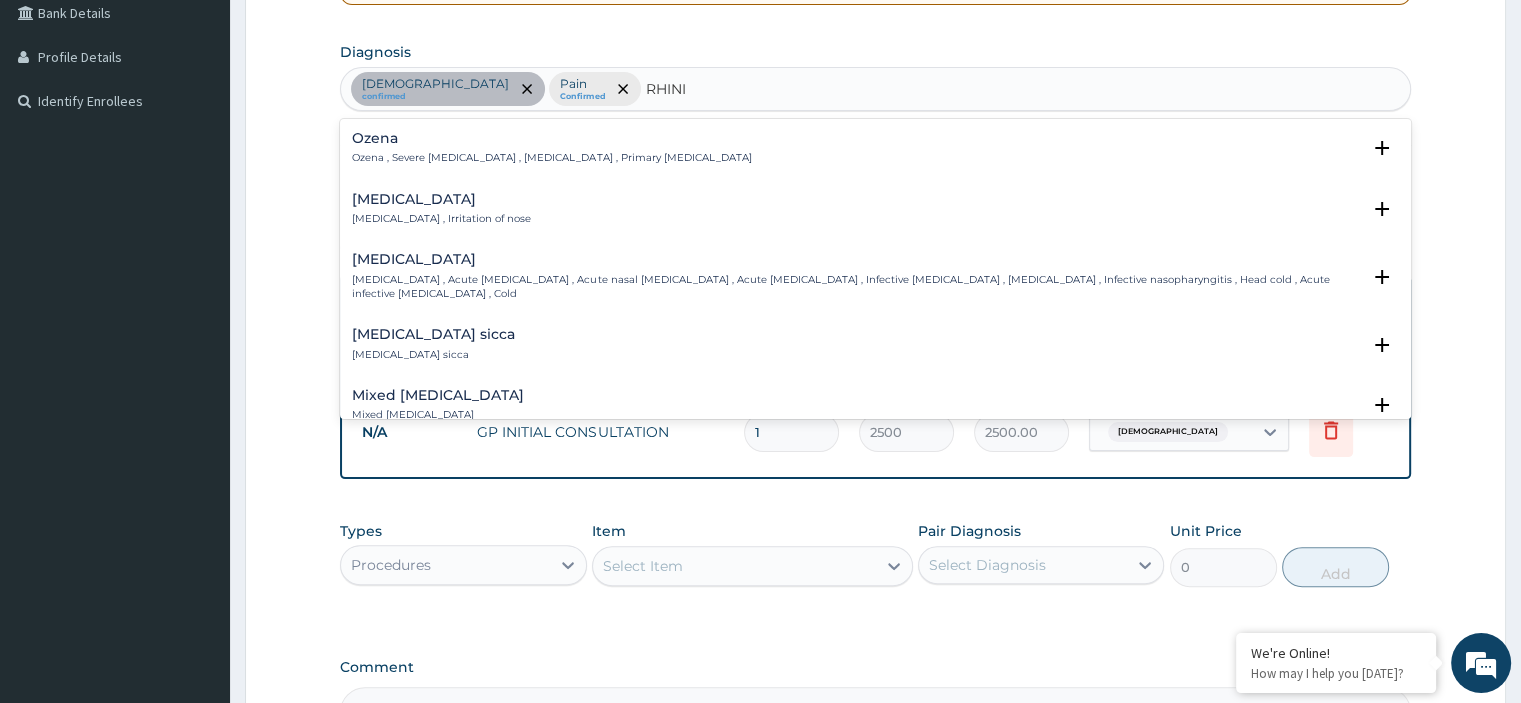 click on "Rhinitis Rhinitis , Irritation of nose" at bounding box center (875, 209) 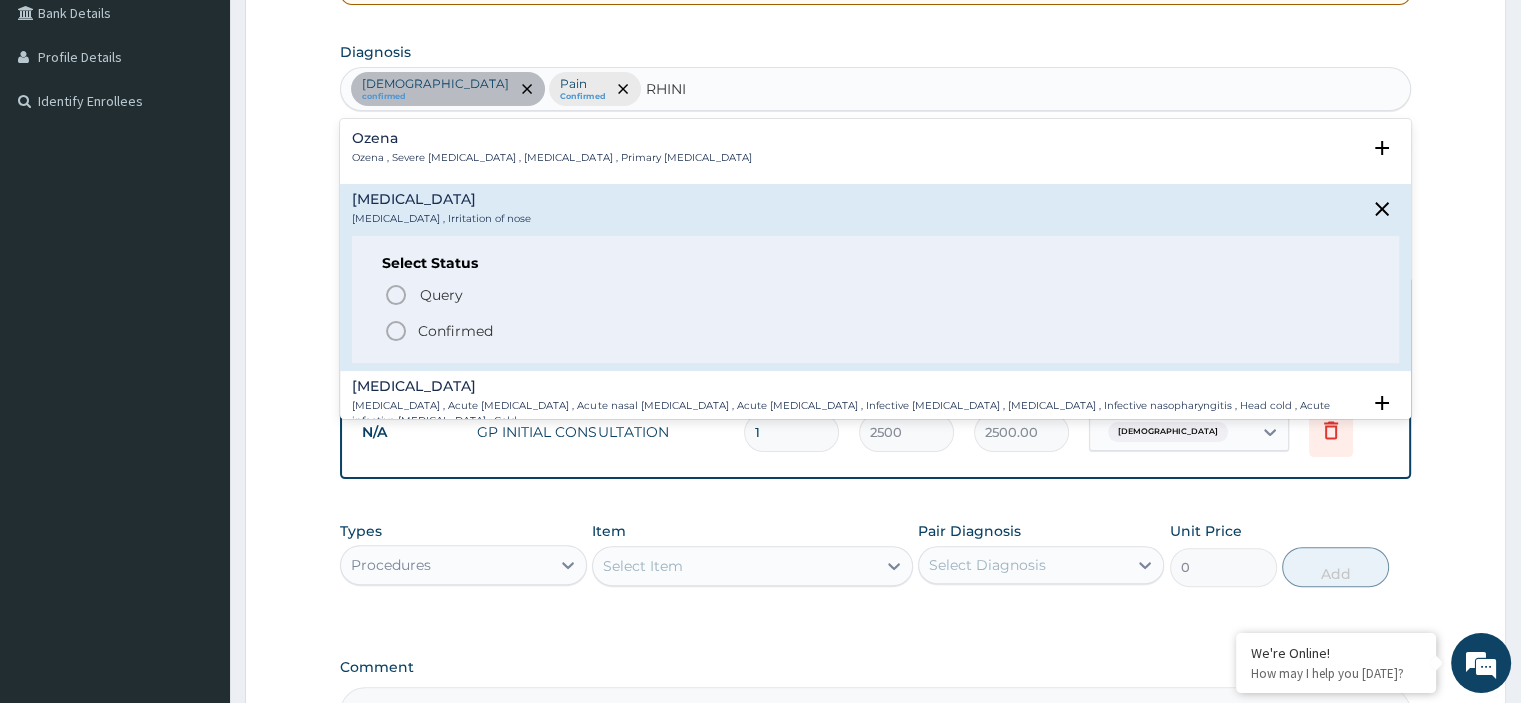 click 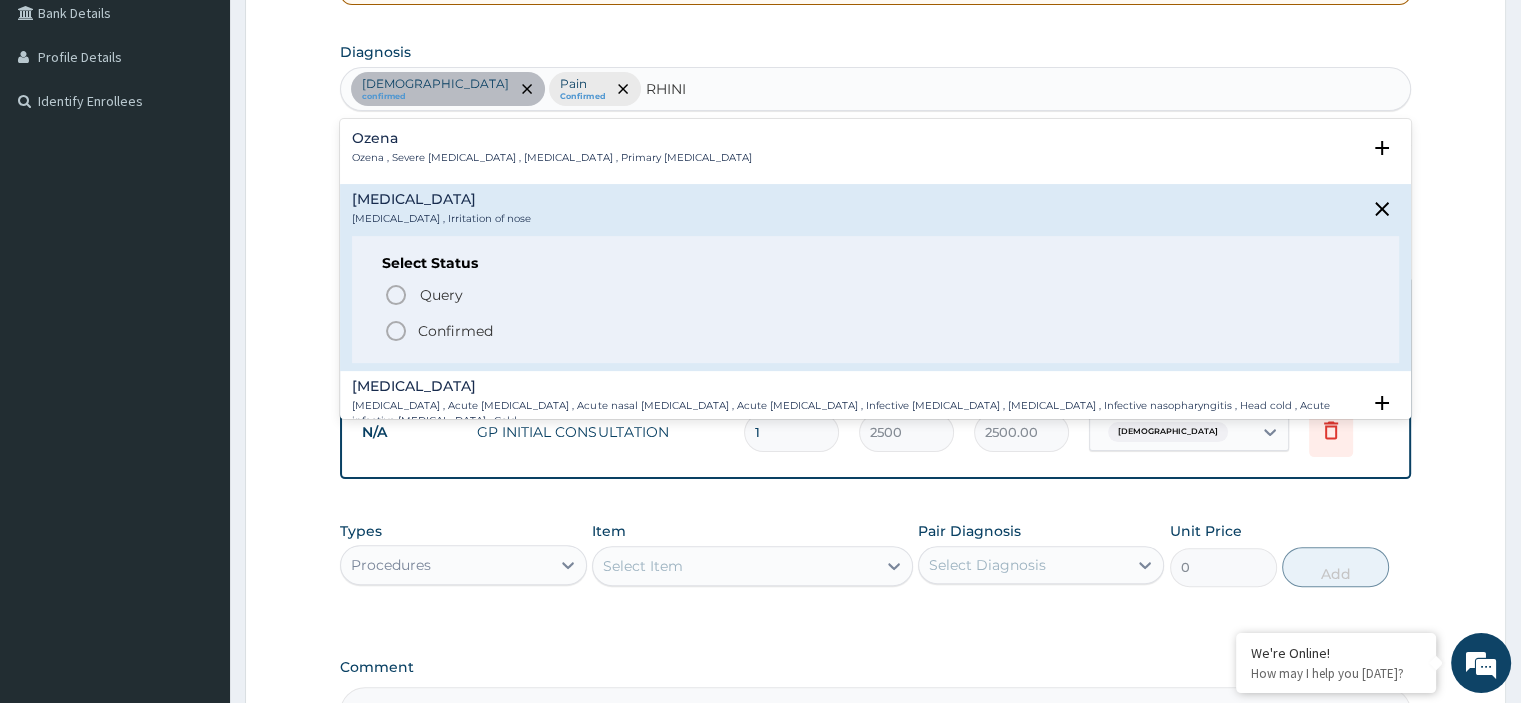 type 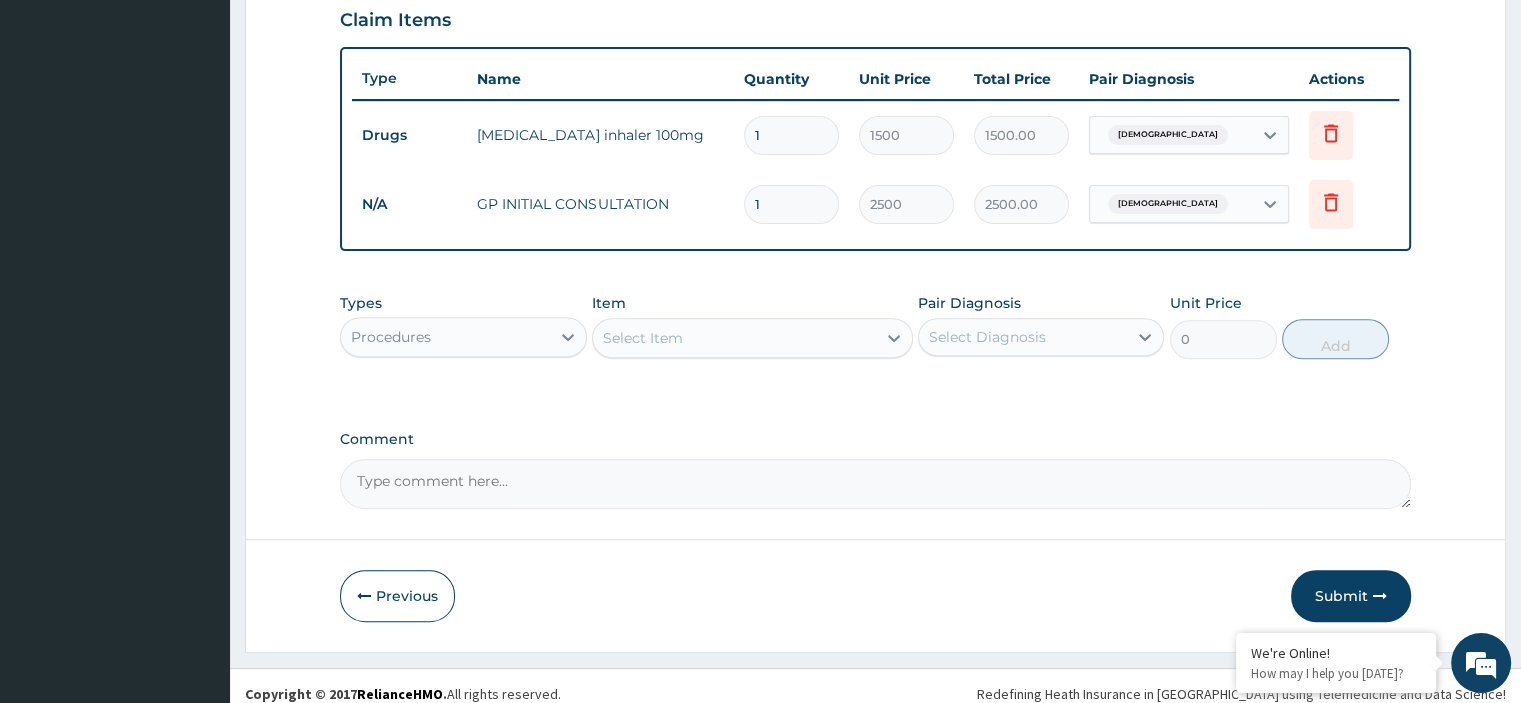 scroll, scrollTop: 709, scrollLeft: 0, axis: vertical 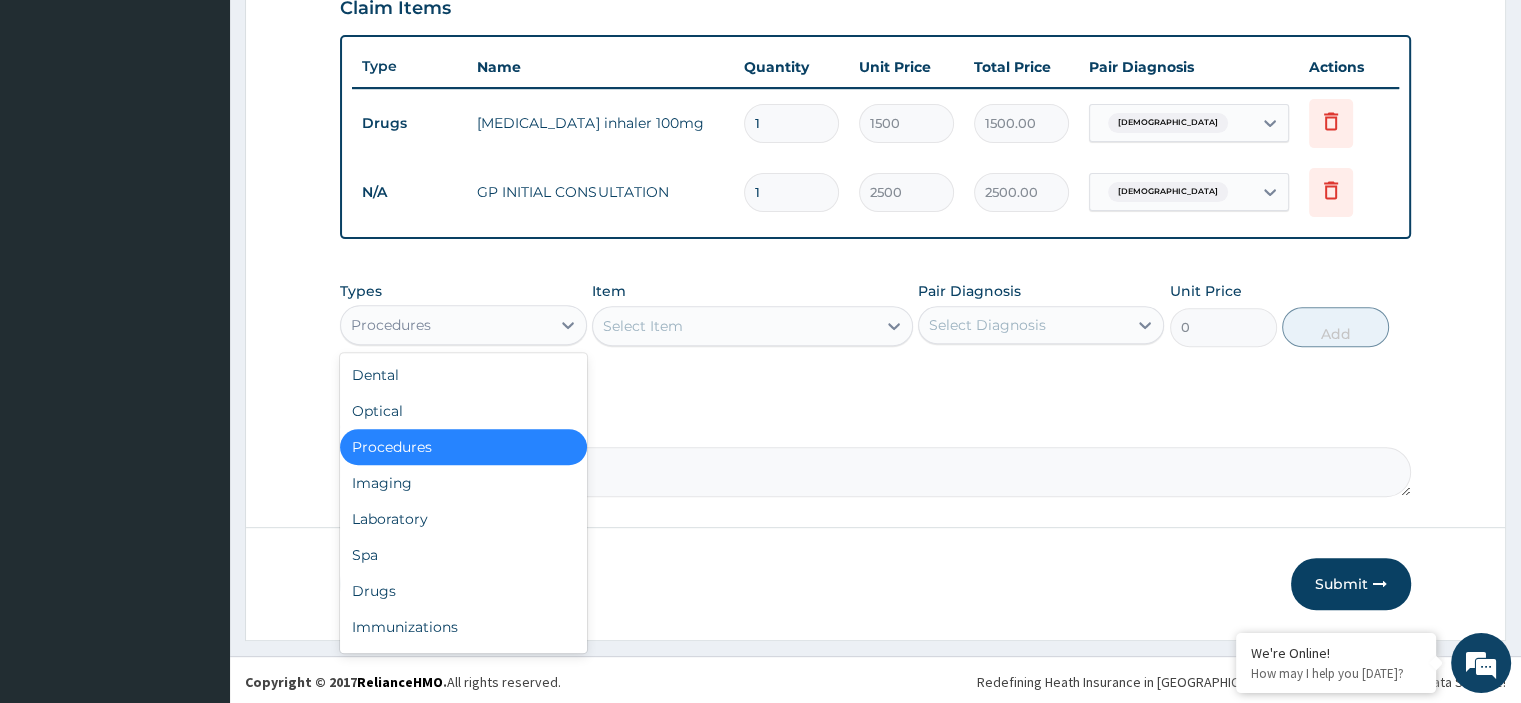 click on "Procedures" at bounding box center [445, 325] 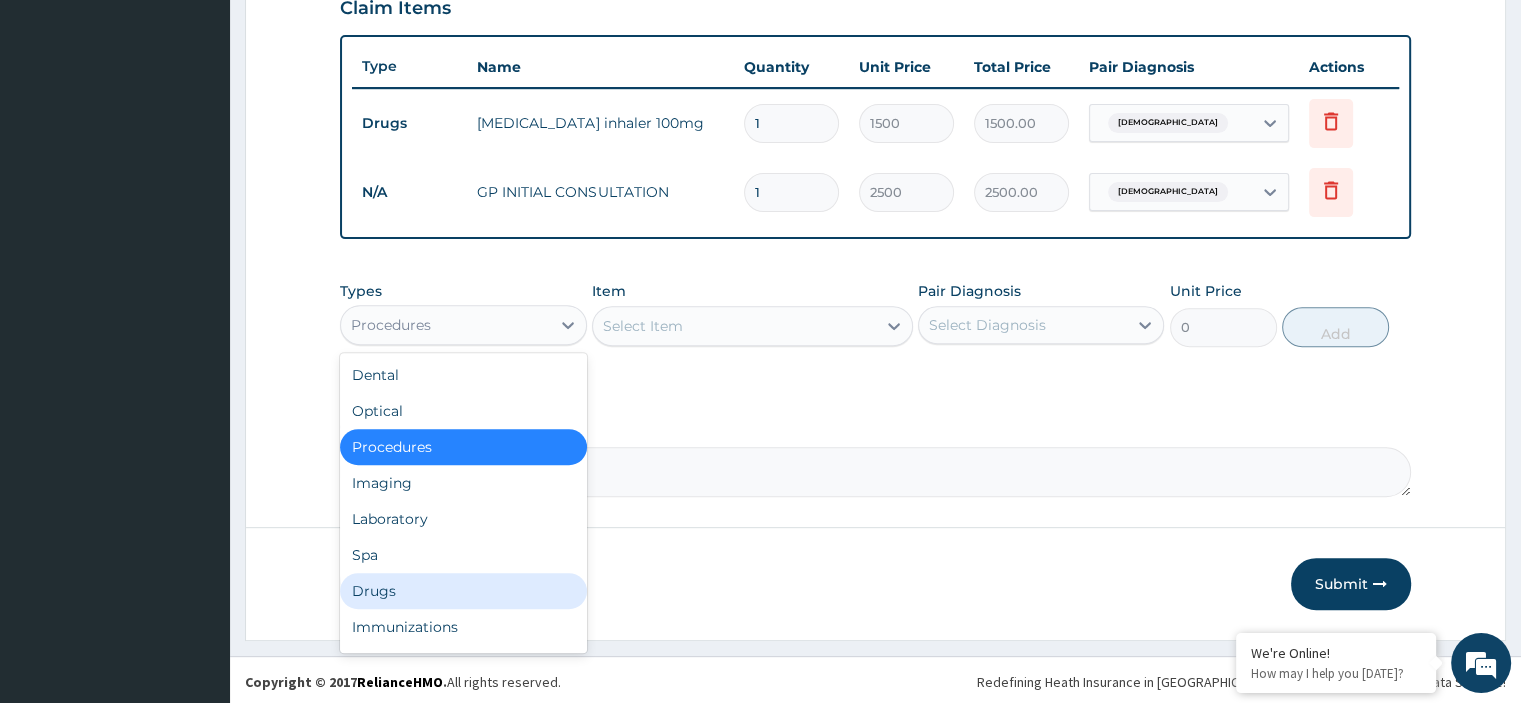 click on "Drugs" at bounding box center [463, 591] 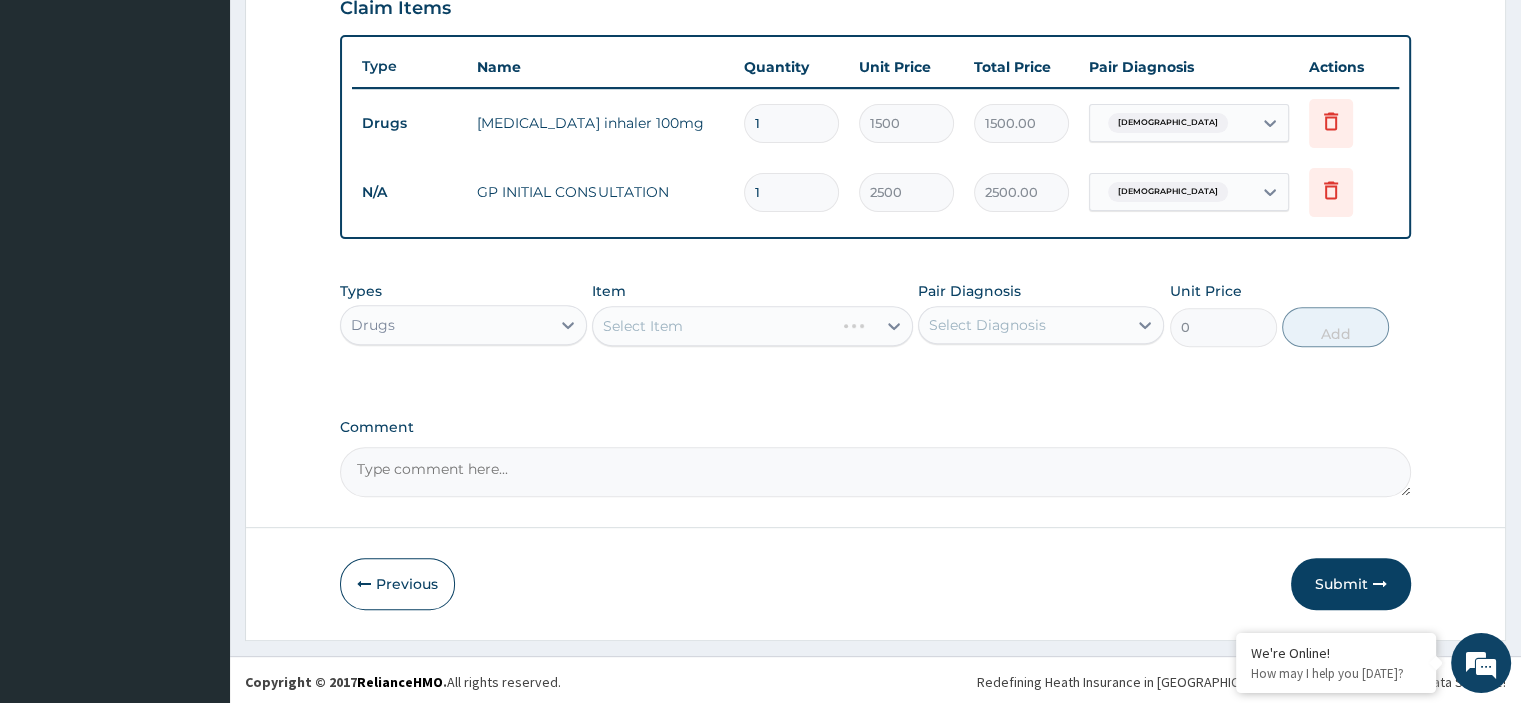 click on "Select Item" at bounding box center [752, 326] 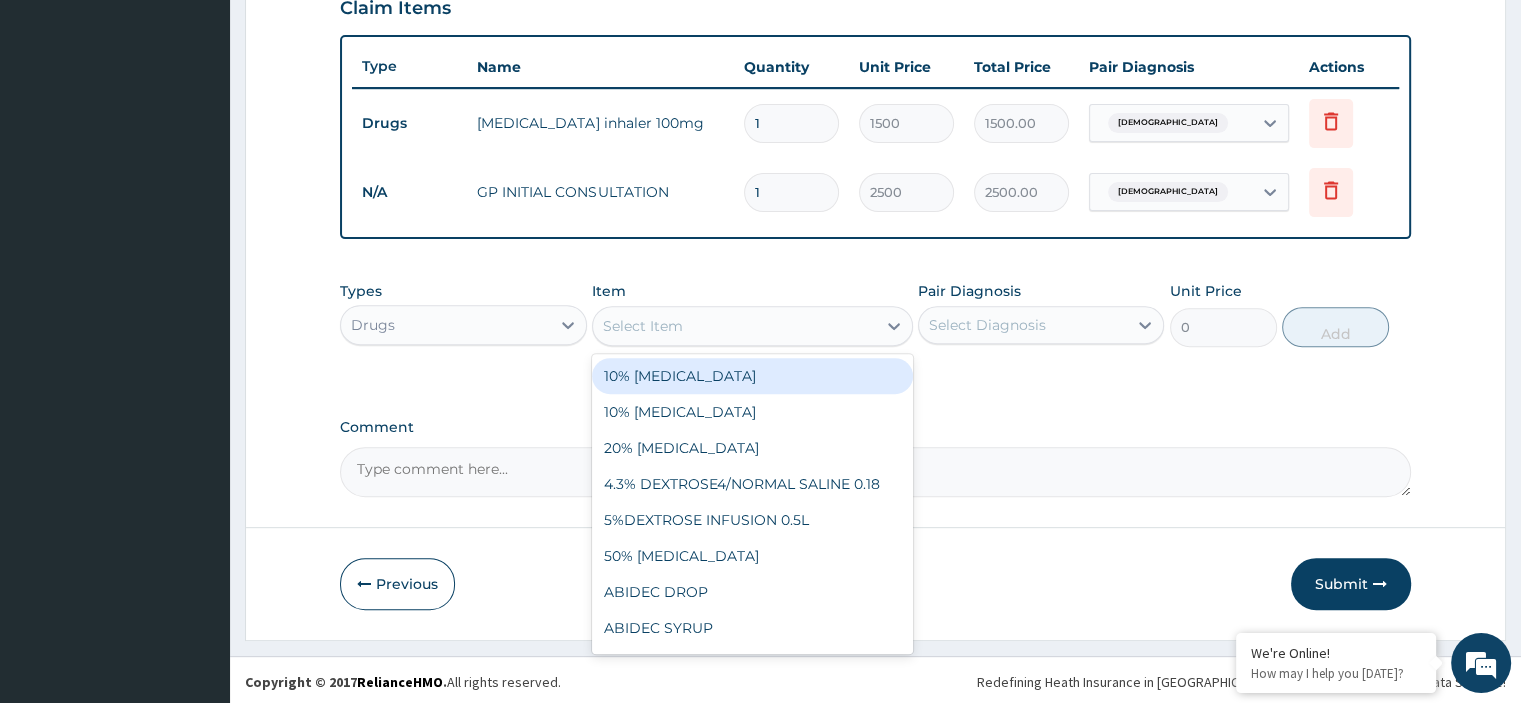 click on "Select Item" at bounding box center (734, 326) 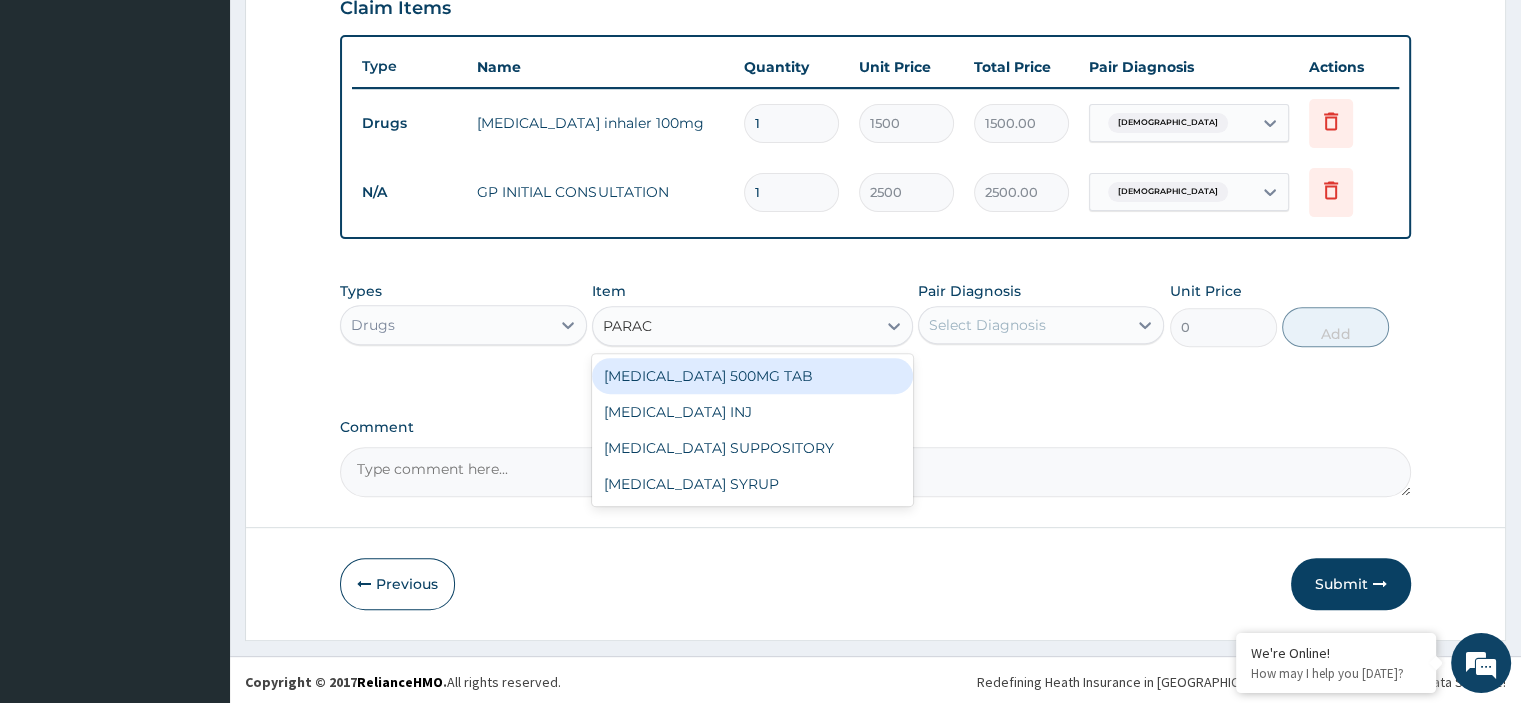 type on "PARACE" 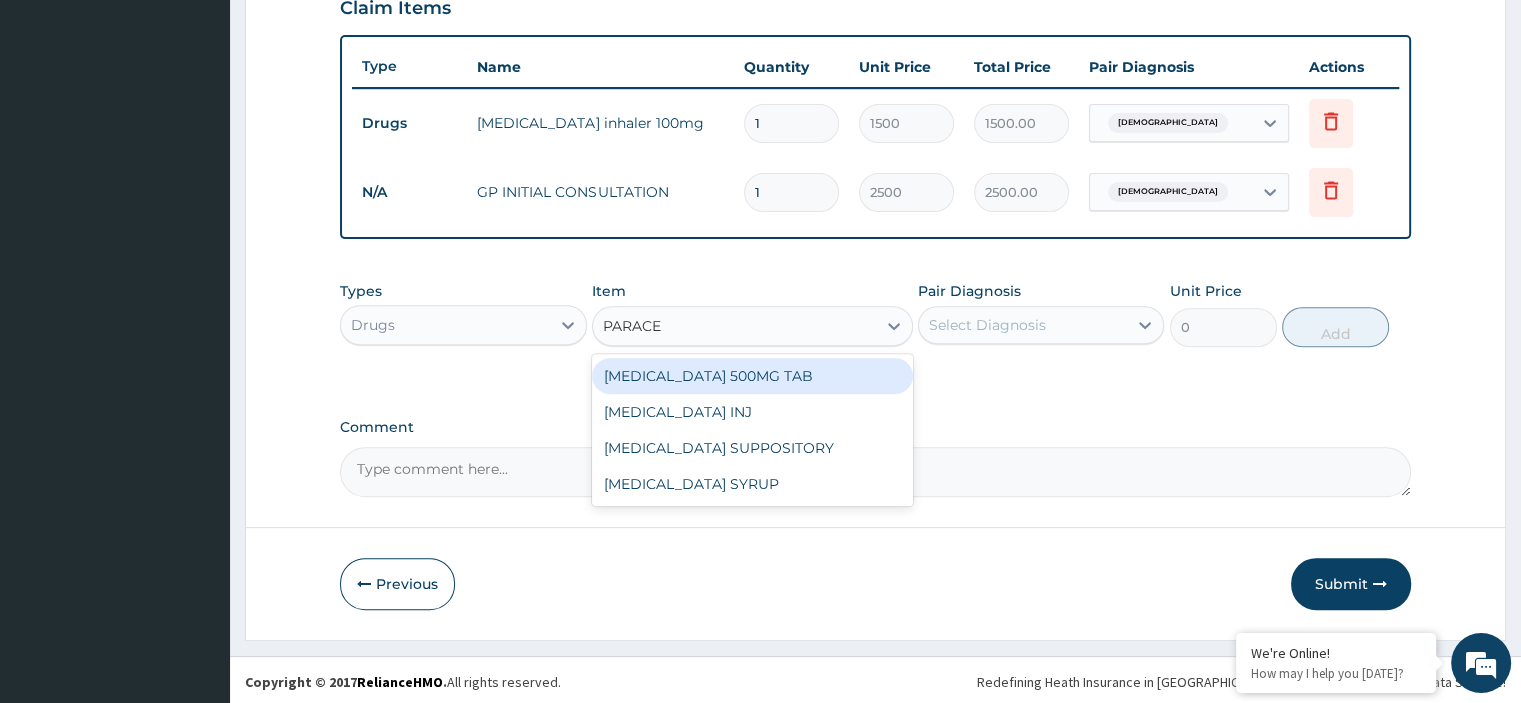 click on "PARACETAMOL 500MG TAB" at bounding box center (752, 376) 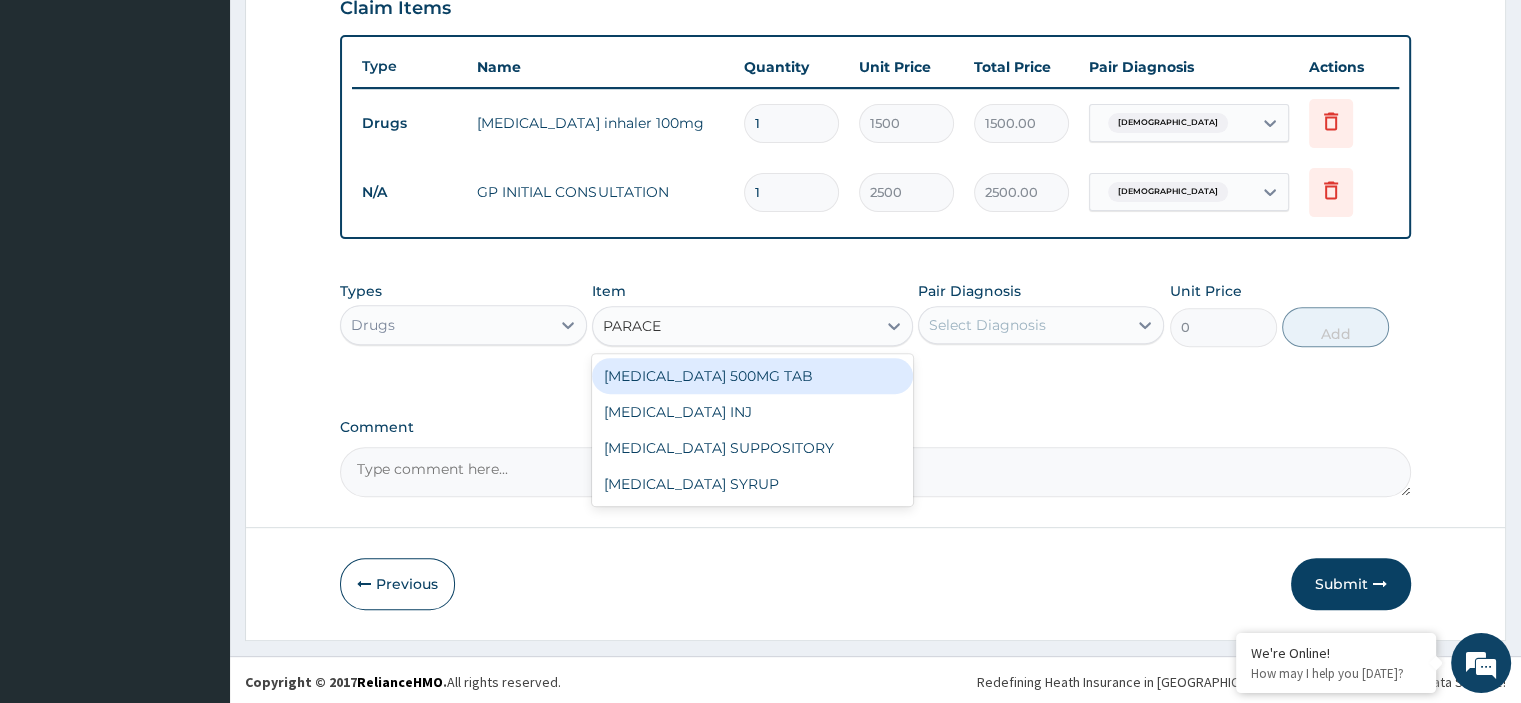 type 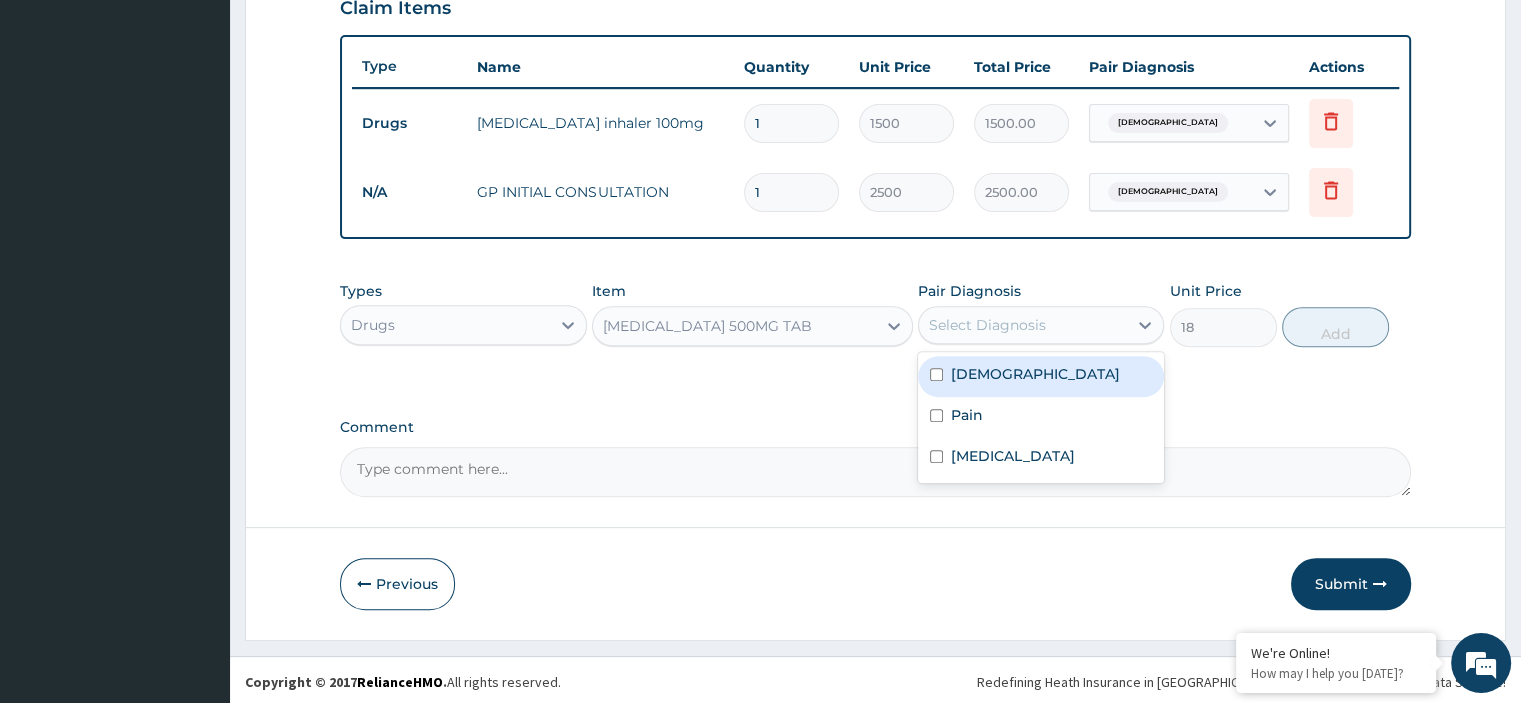 click on "Select Diagnosis" at bounding box center [987, 325] 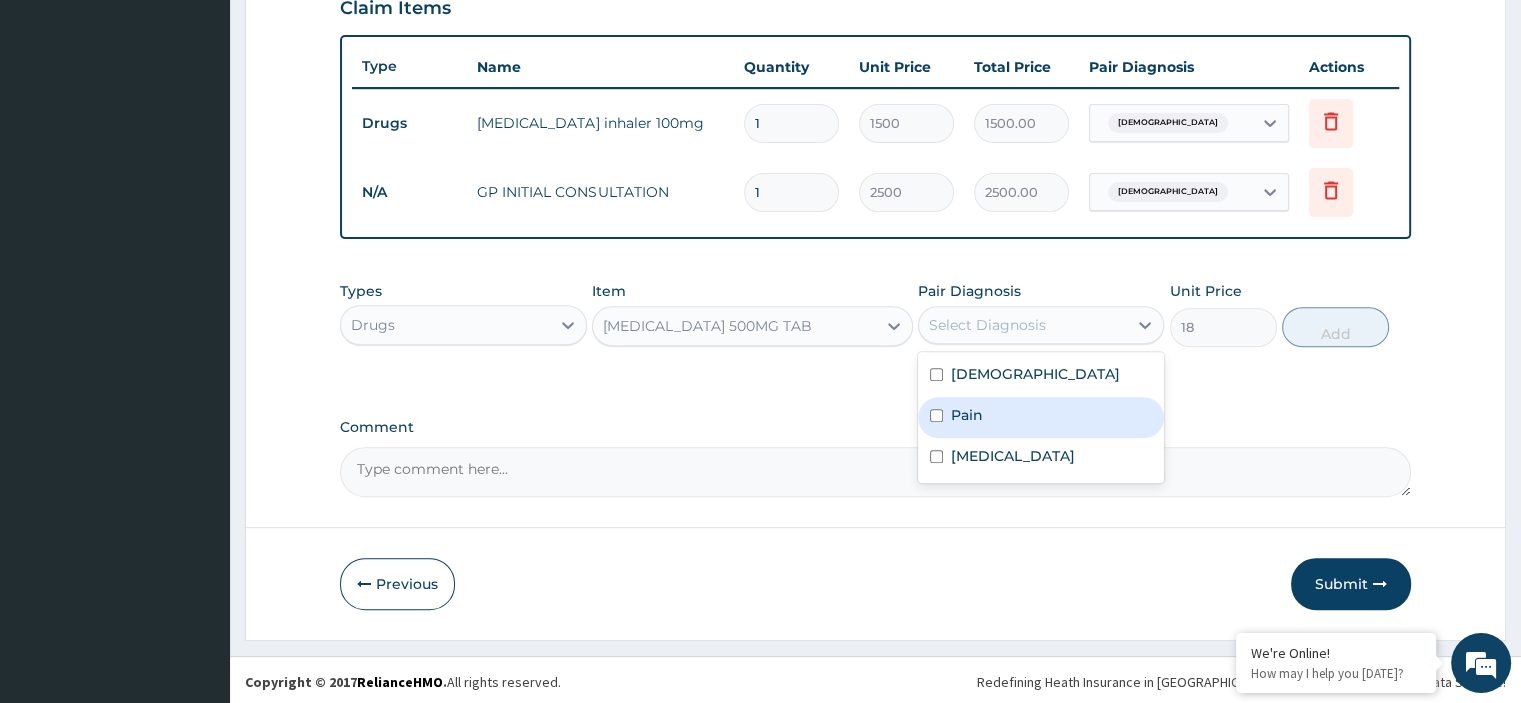 click on "Pain" at bounding box center (1041, 417) 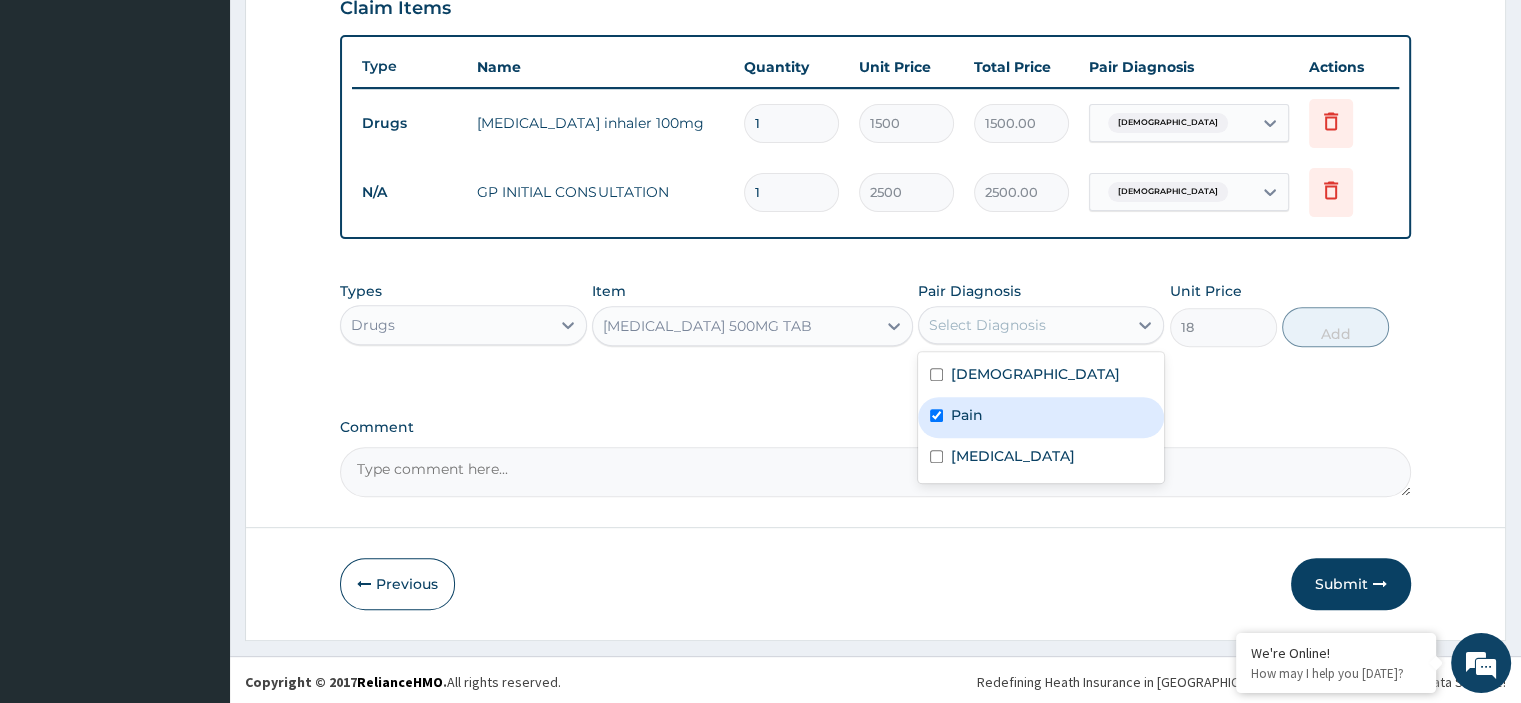 checkbox on "true" 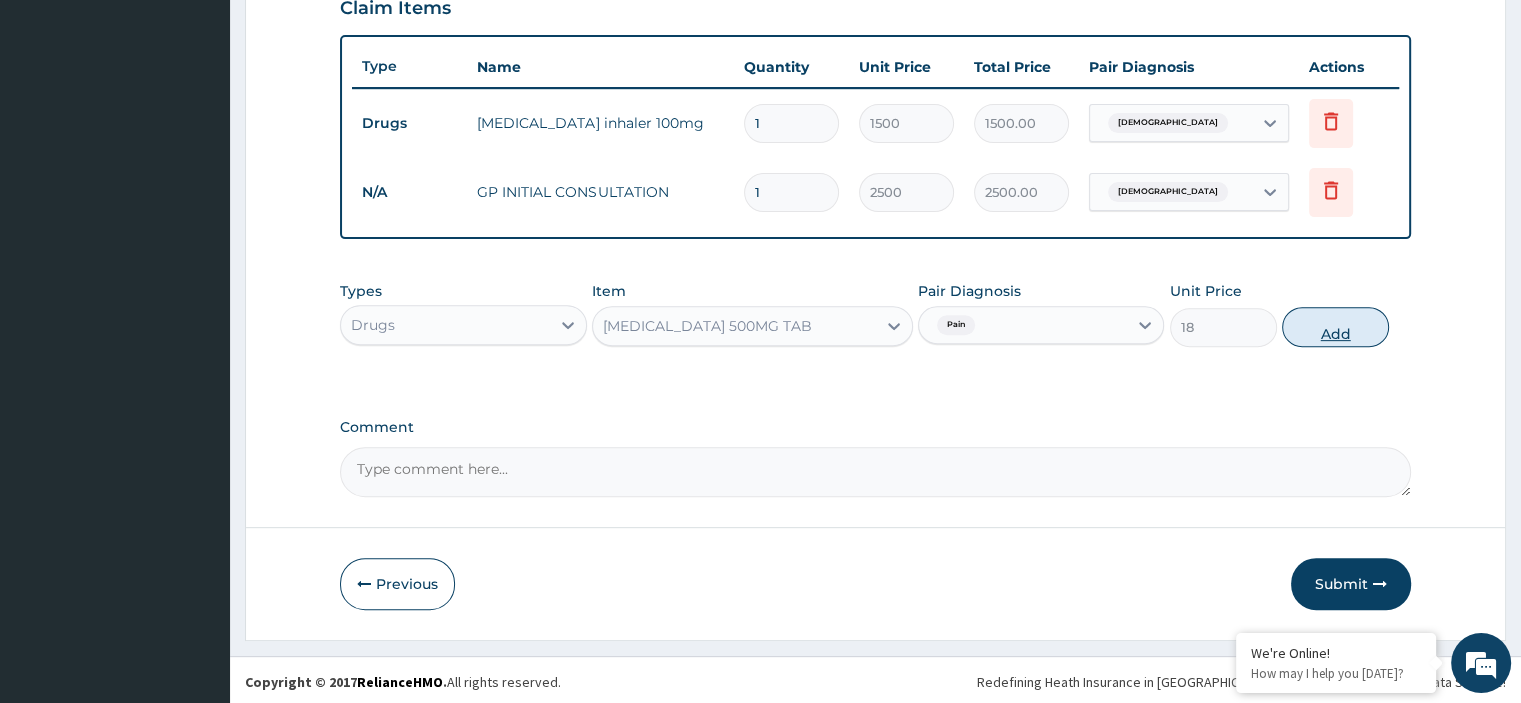 click on "Add" at bounding box center [1335, 327] 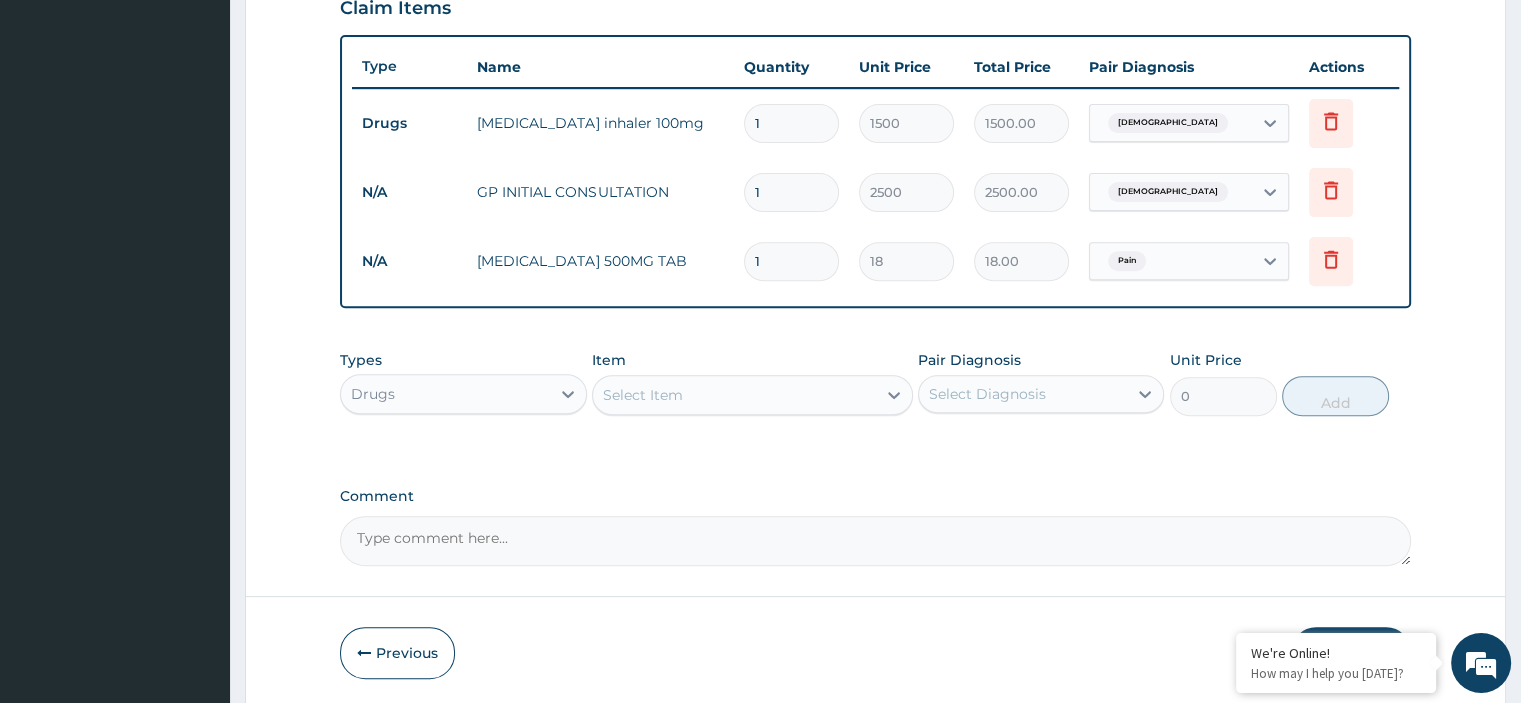 type on "18" 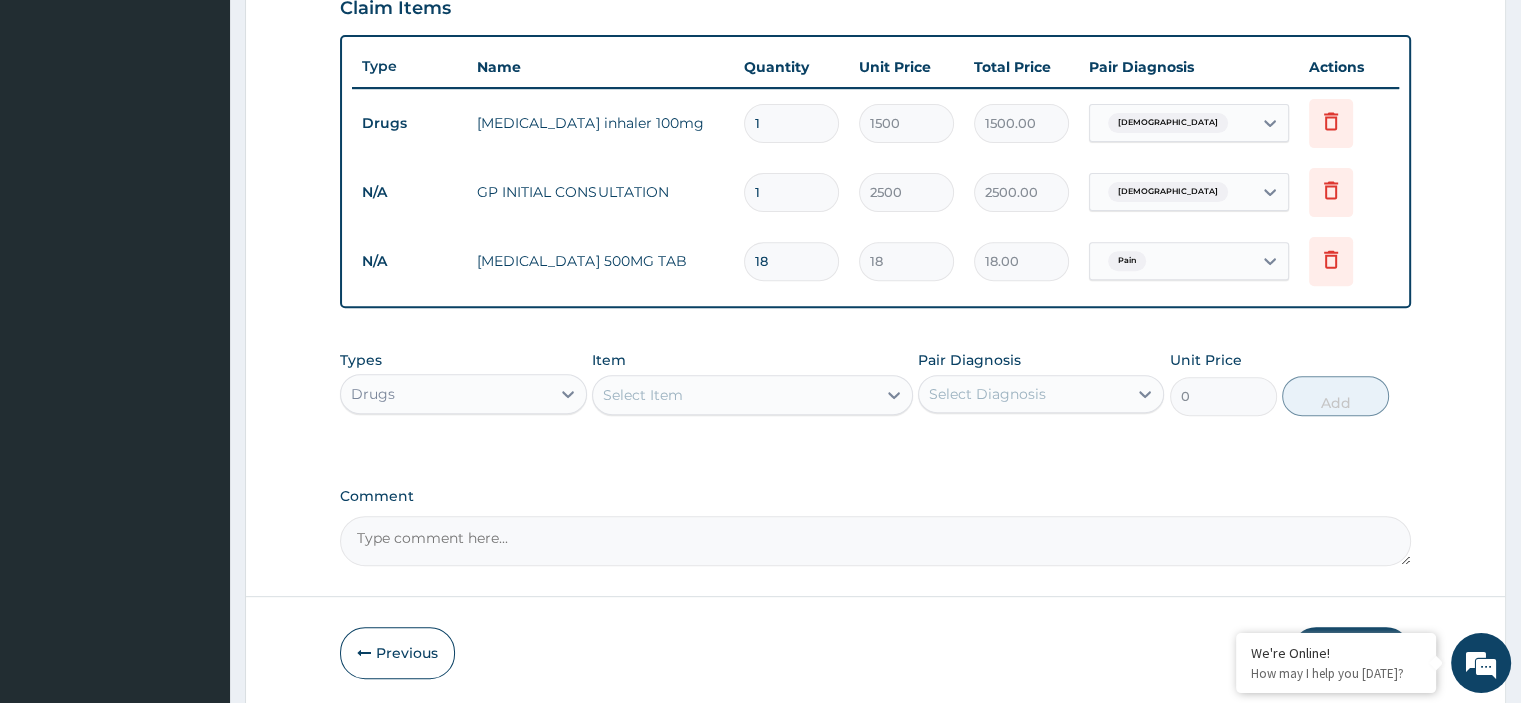 type on "324.00" 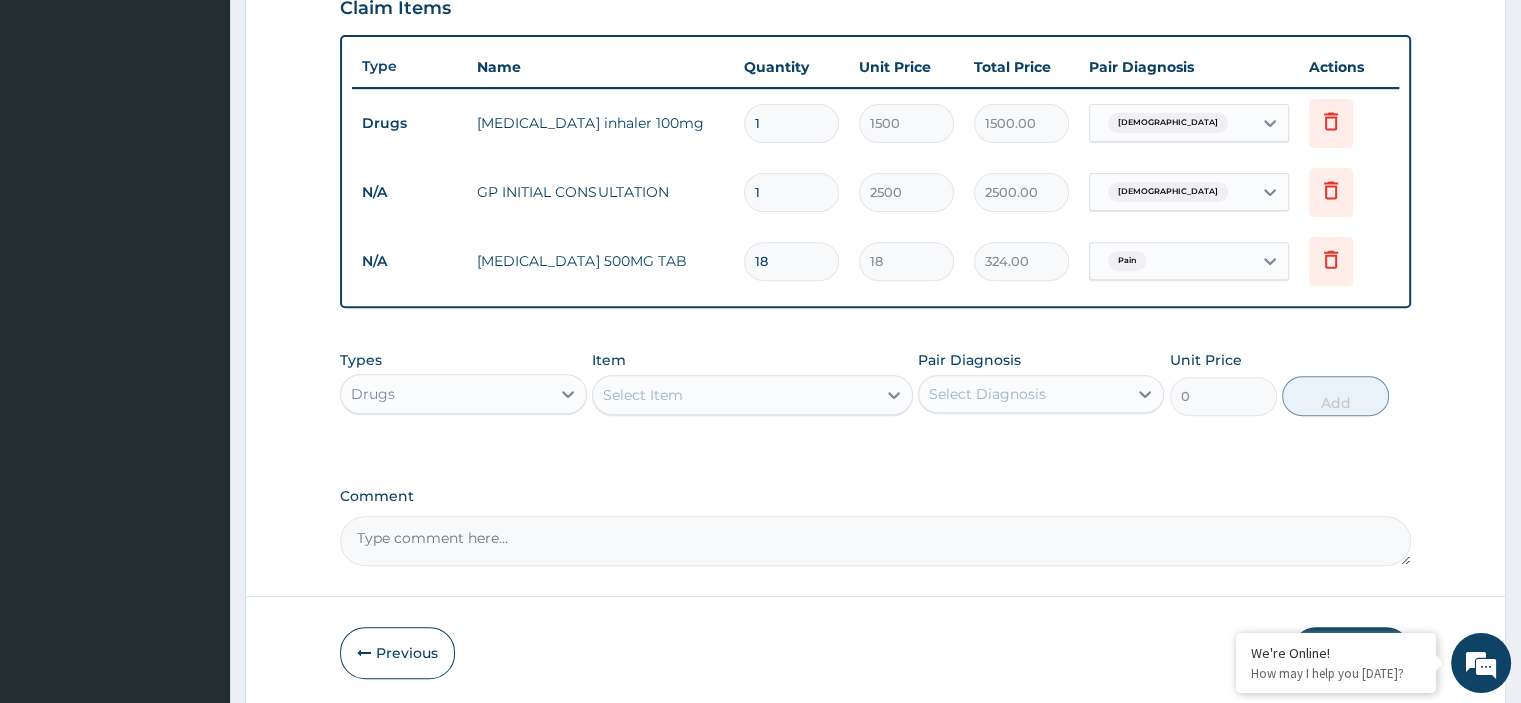type on "18" 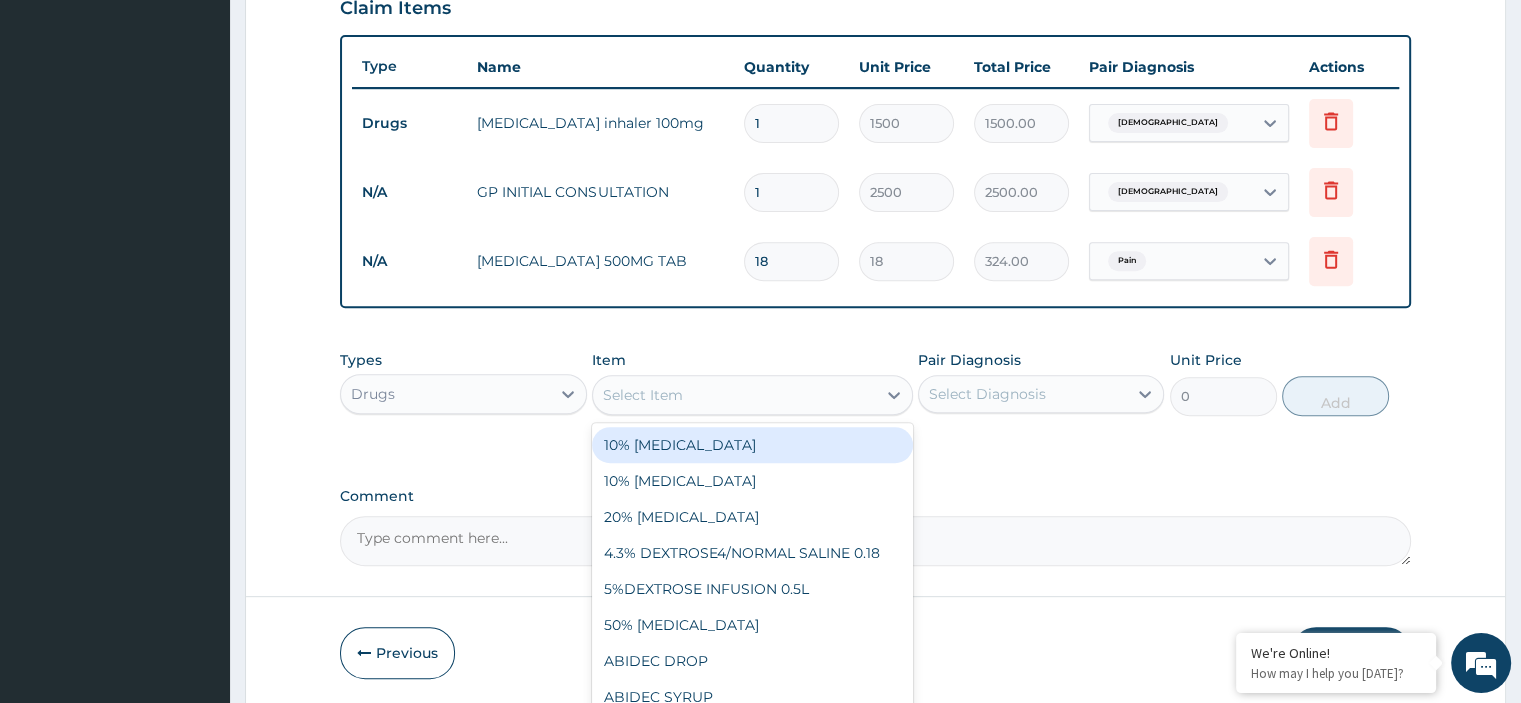 click on "Select Item" at bounding box center (734, 395) 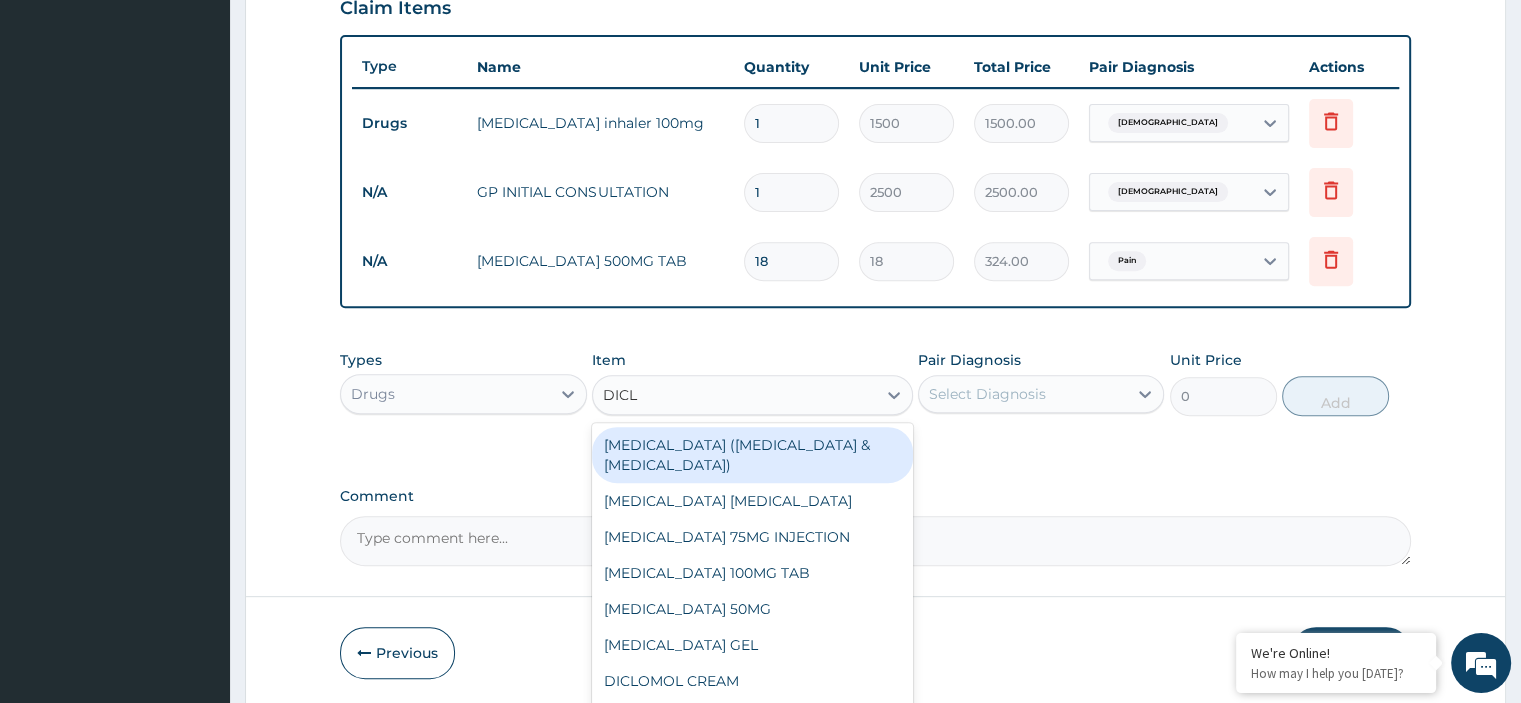 type on "DICLO" 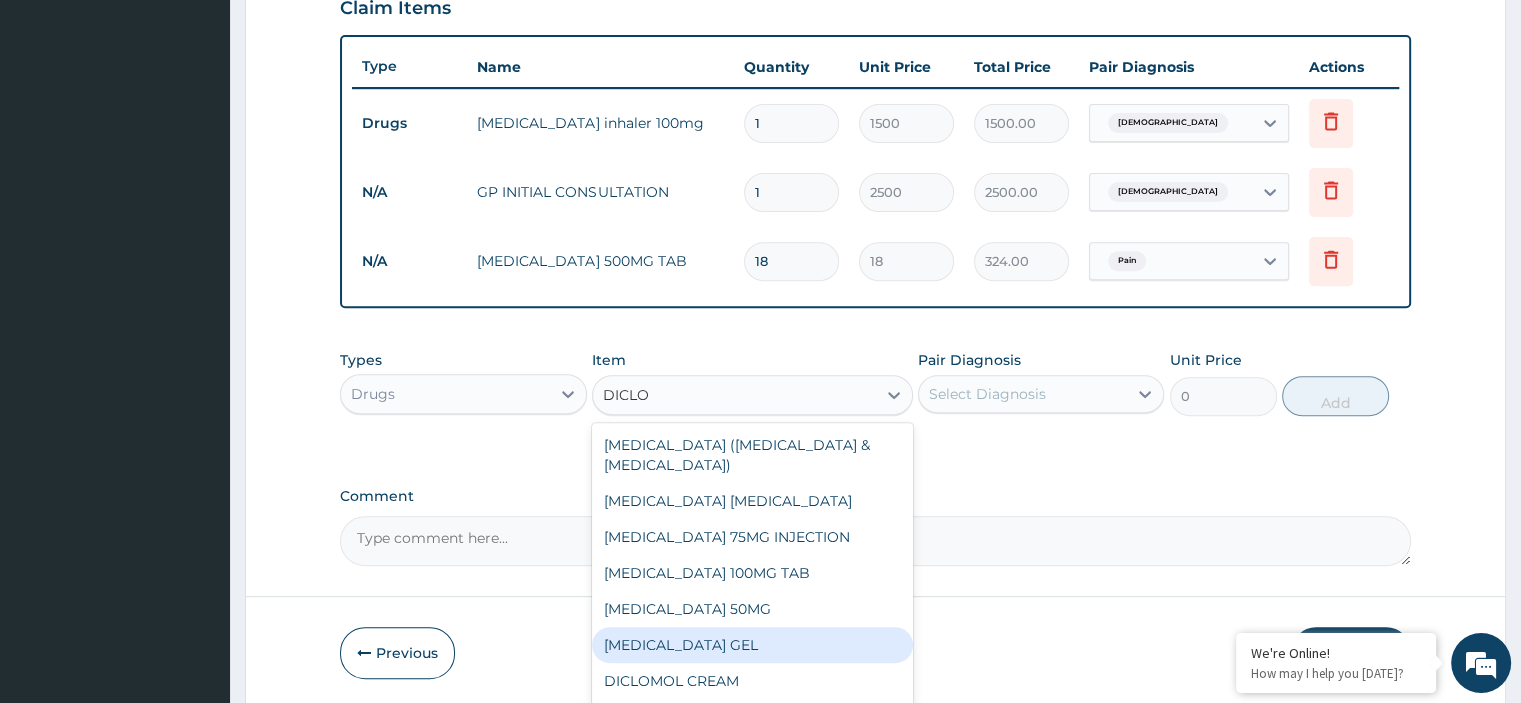scroll, scrollTop: 16, scrollLeft: 0, axis: vertical 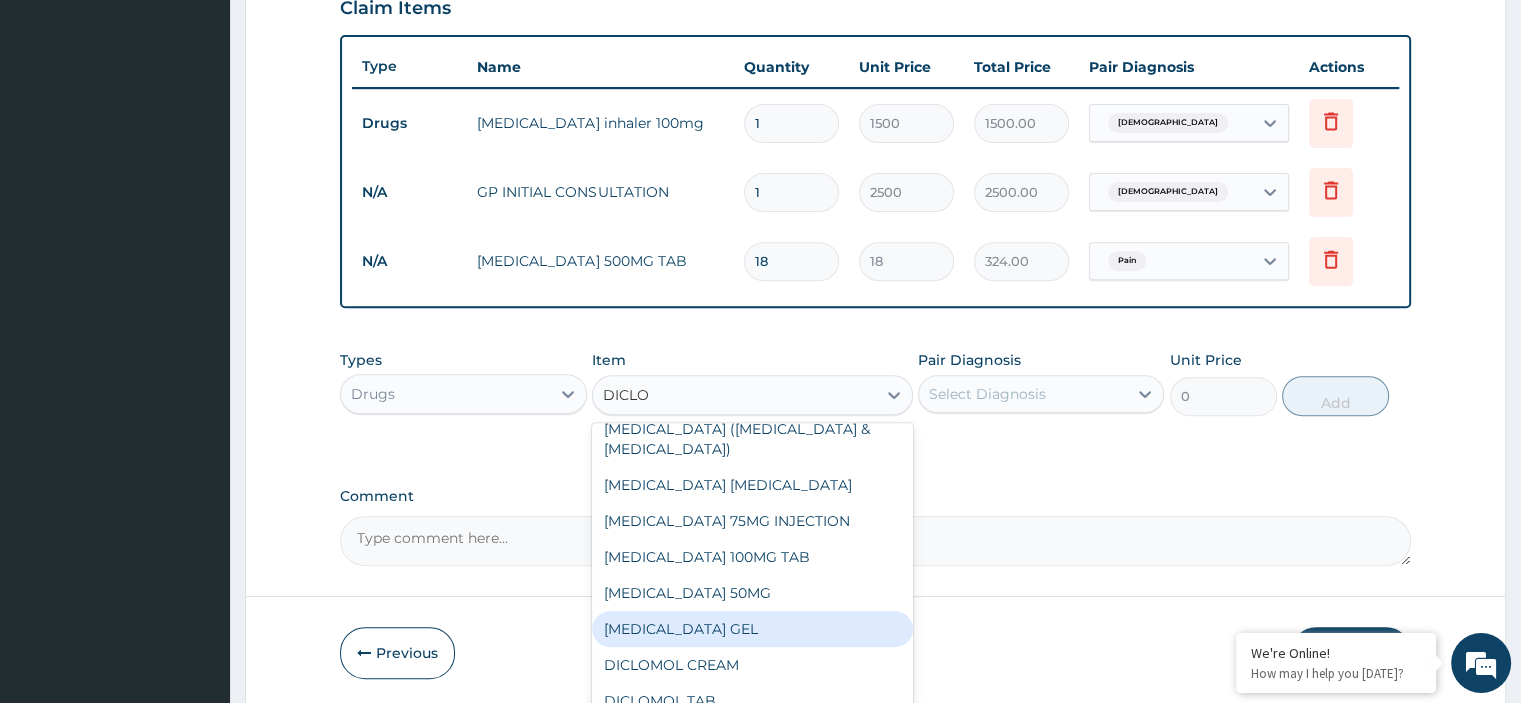 click on "DICLOFENAC SODIUM GEL" at bounding box center [752, 629] 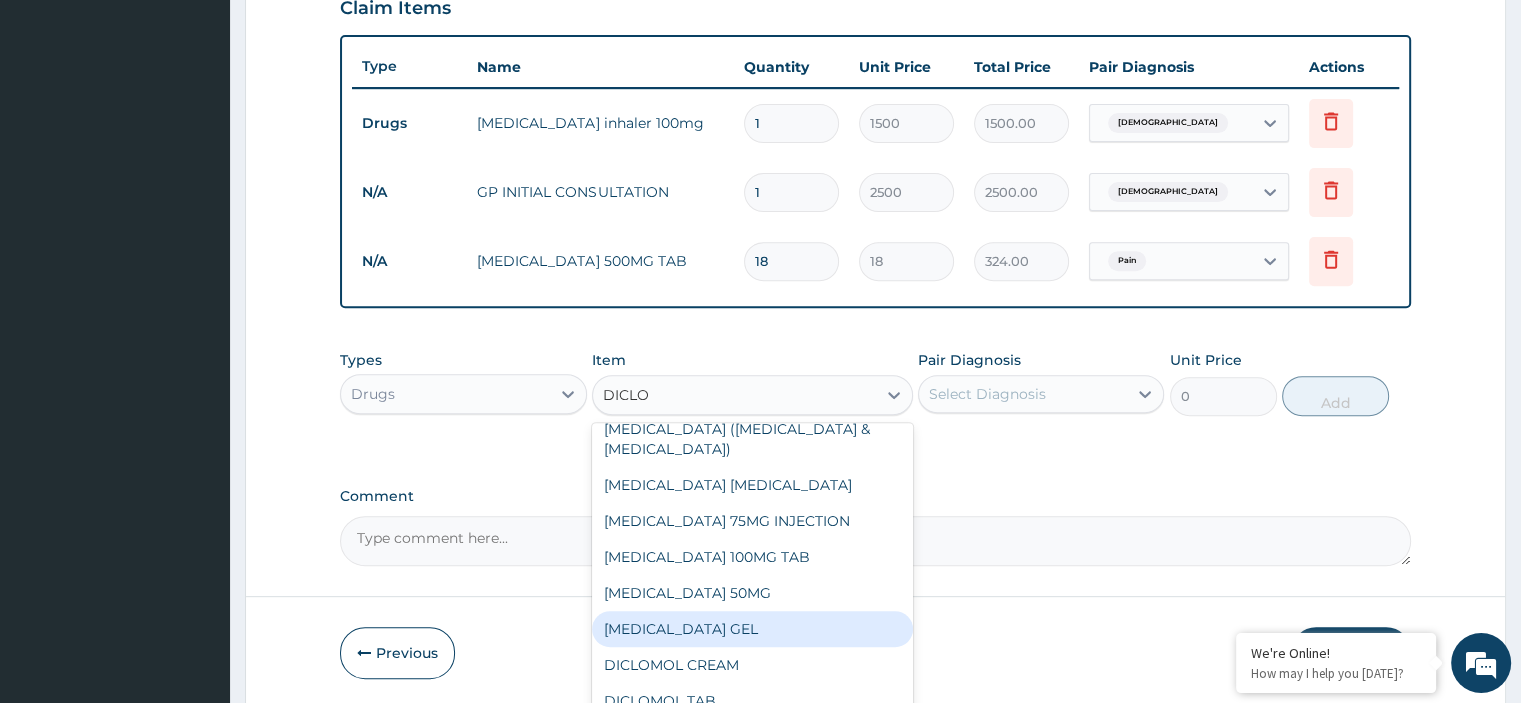 type 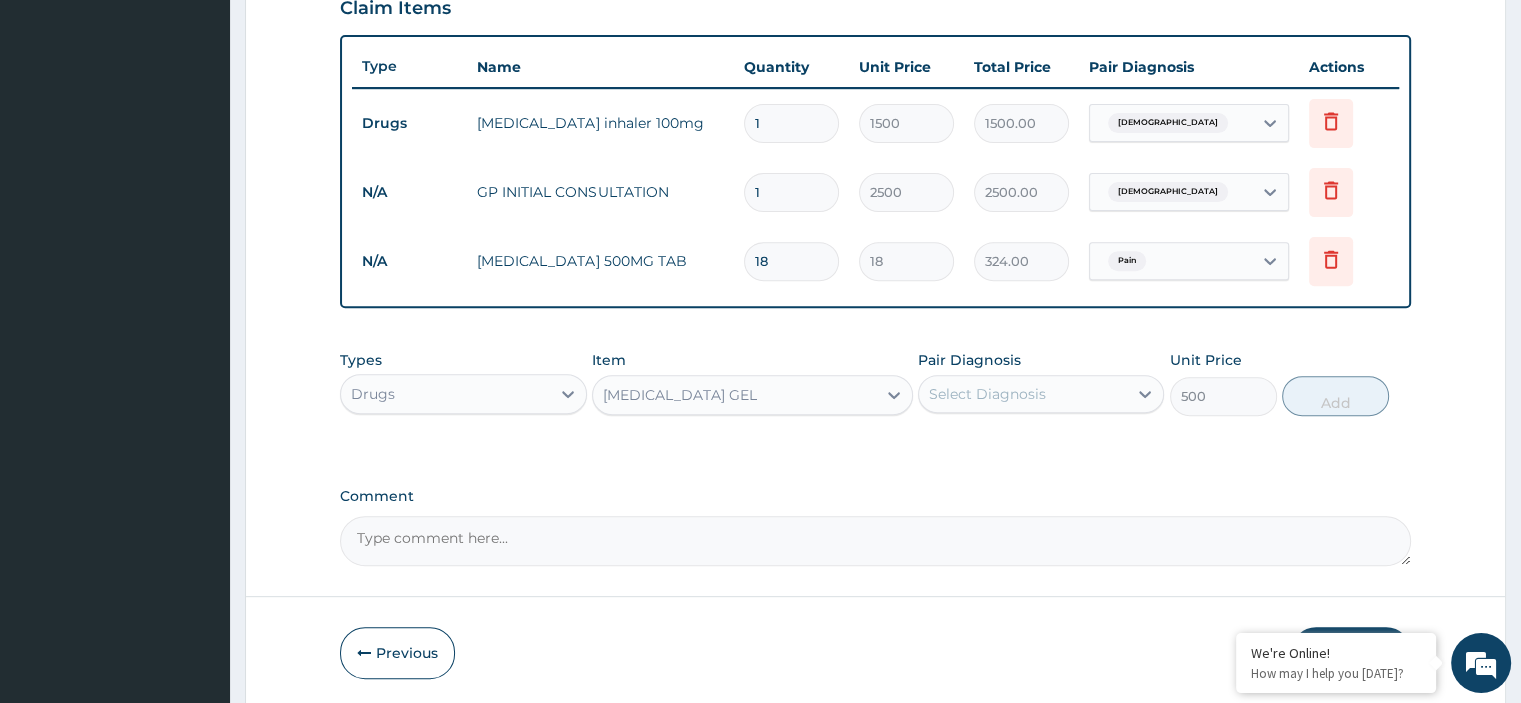 click on "Select Diagnosis" at bounding box center [1023, 394] 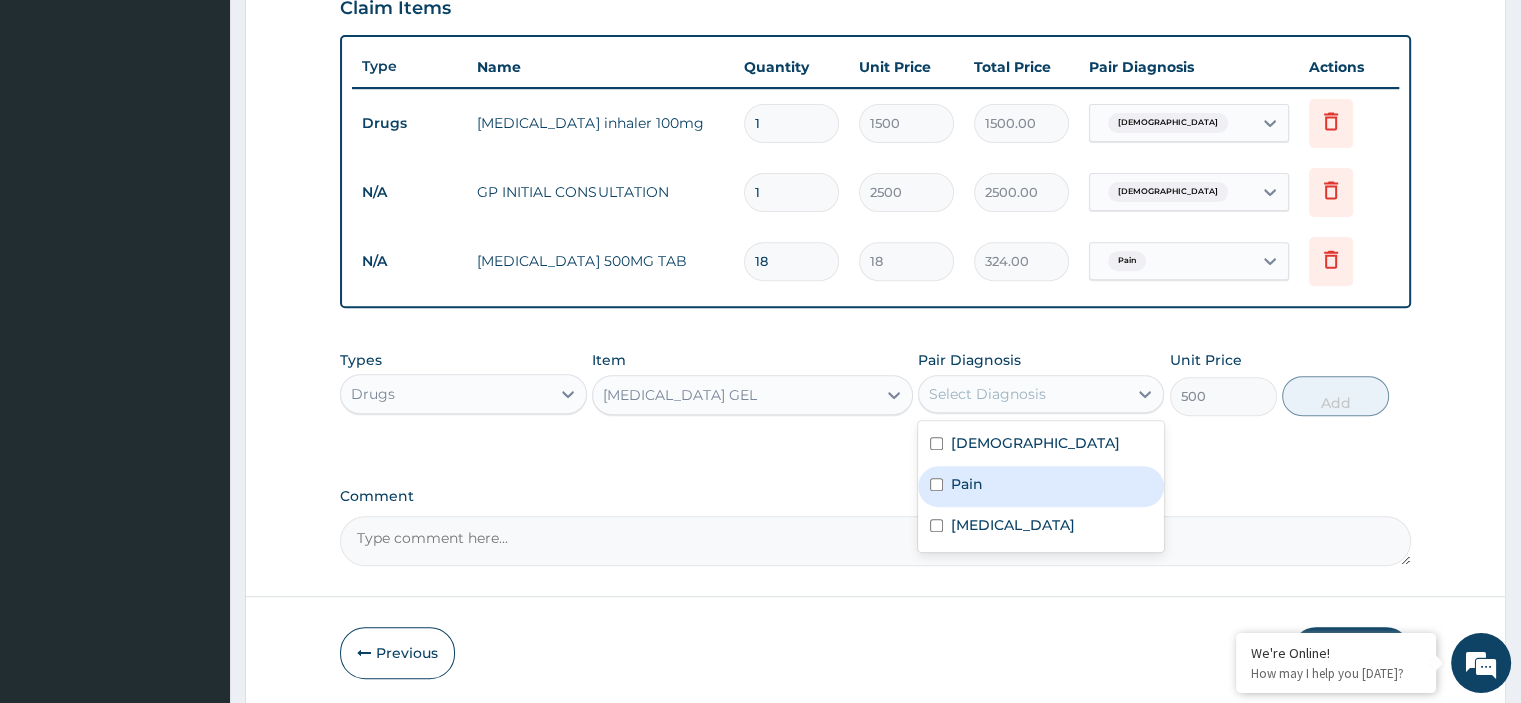 click on "Pain" at bounding box center (1041, 486) 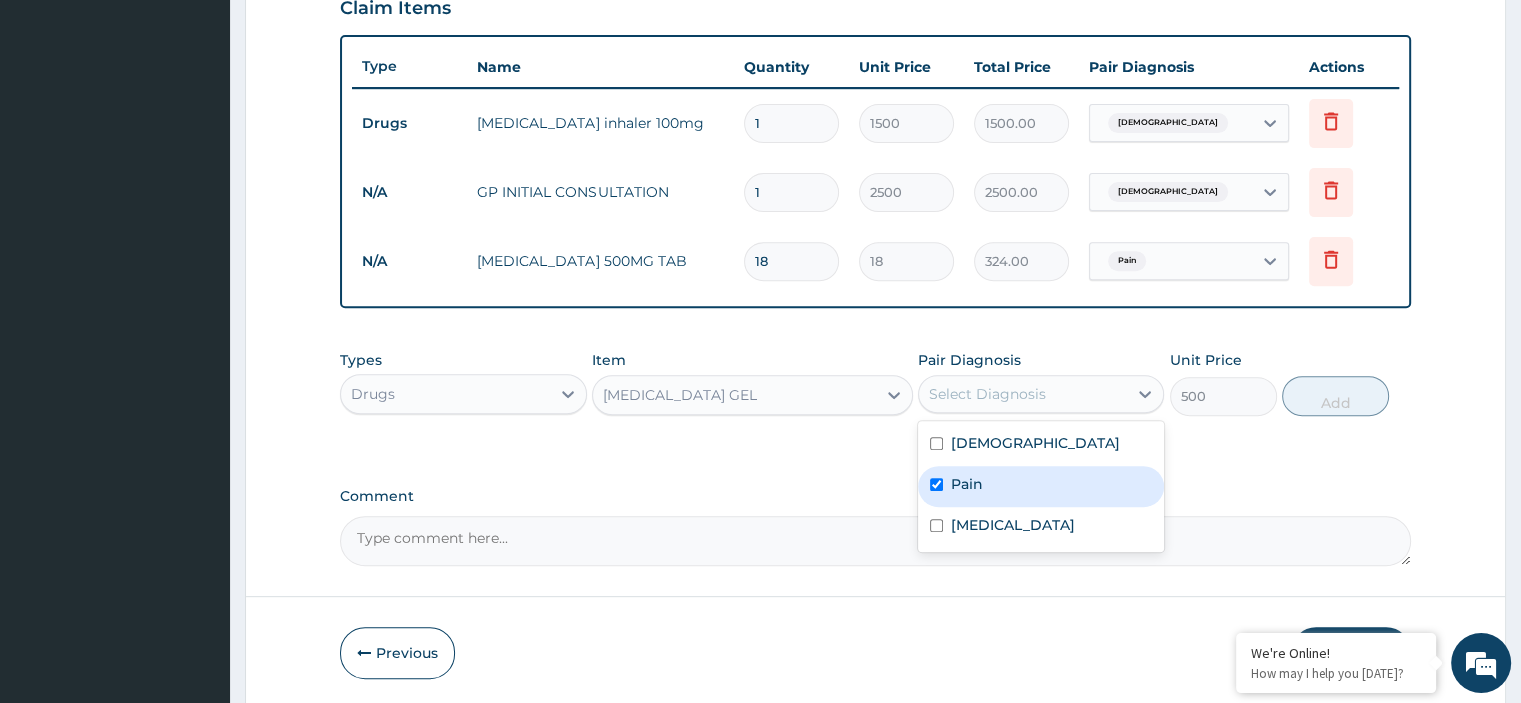 checkbox on "true" 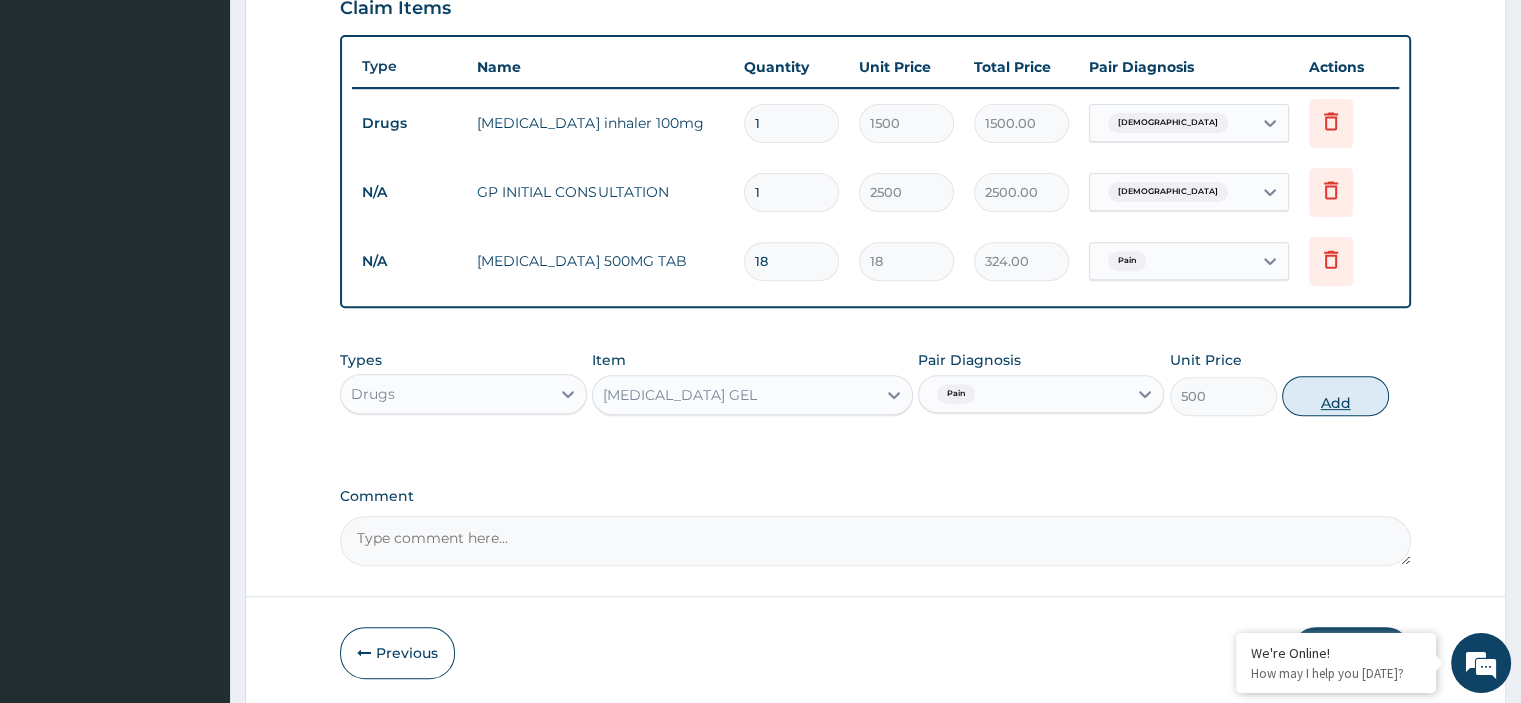 click on "Add" at bounding box center (1335, 396) 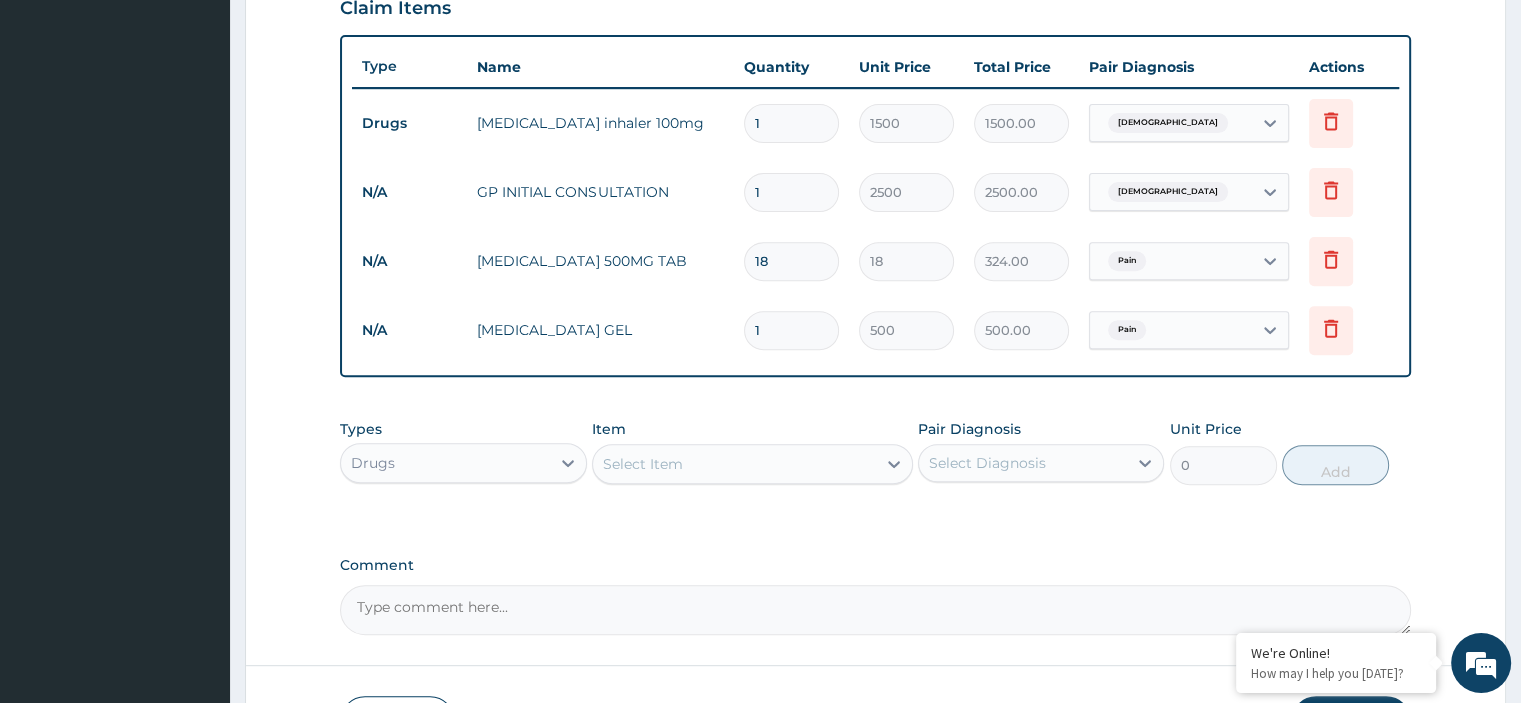 click on "Select Item" at bounding box center [734, 464] 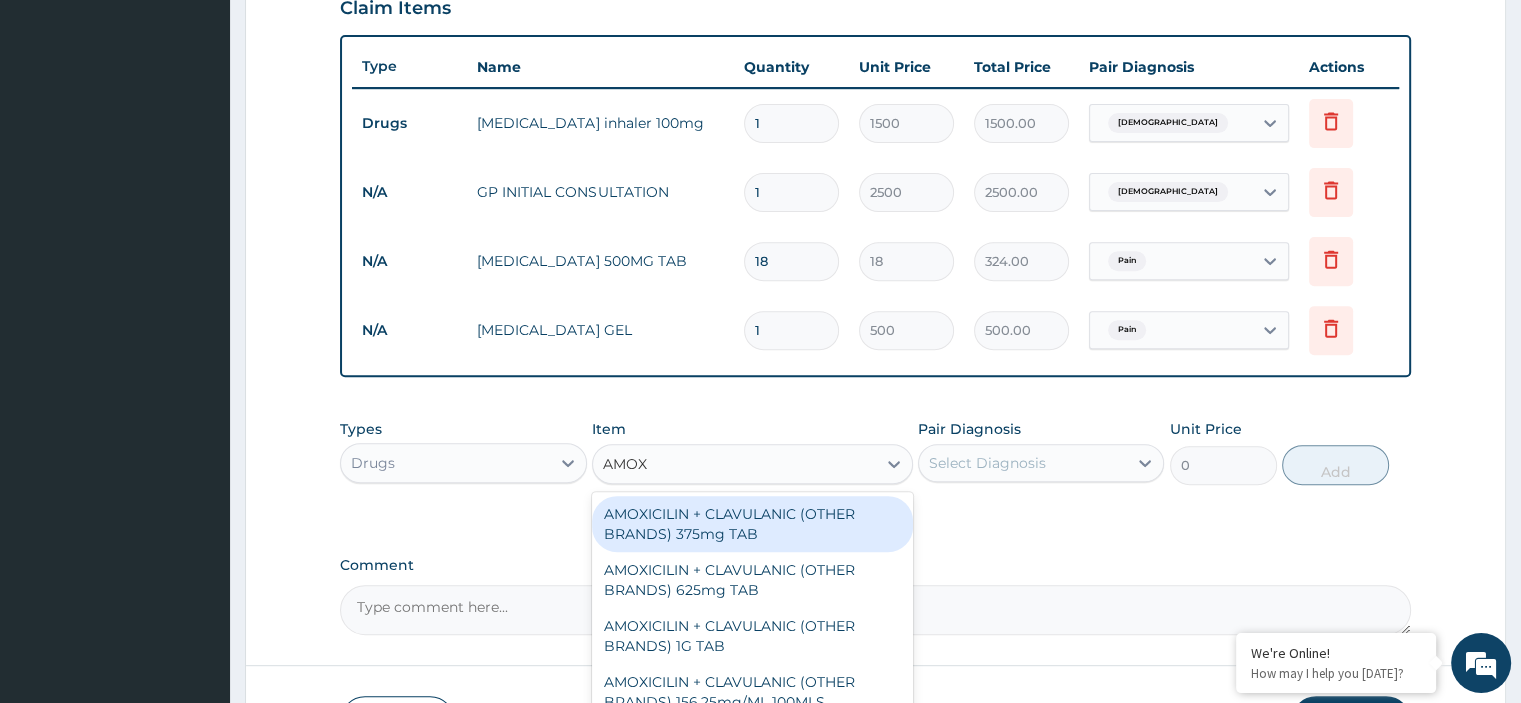type on "AMOXY" 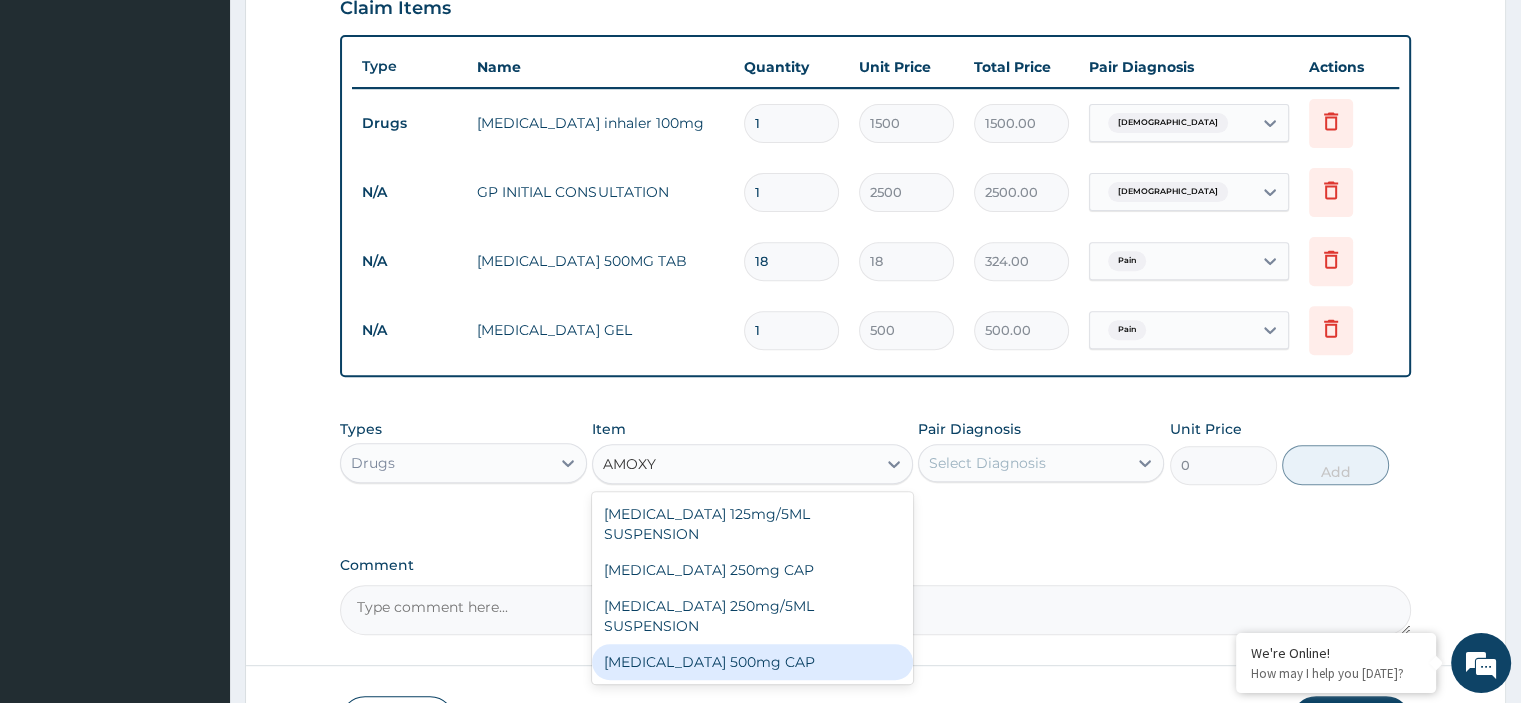 click on "AMOXYCILLIN 500mg CAP" at bounding box center (752, 662) 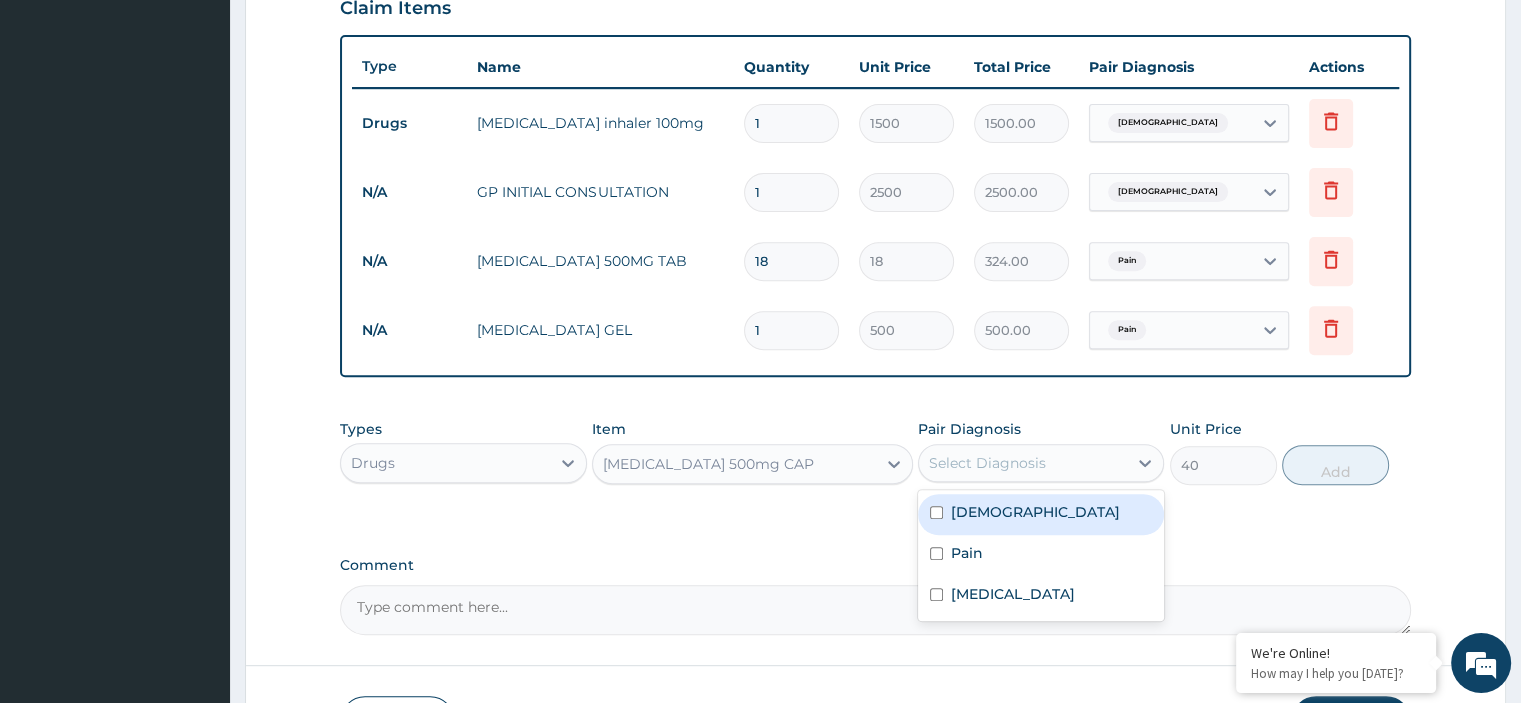 click on "Select Diagnosis" at bounding box center (1023, 463) 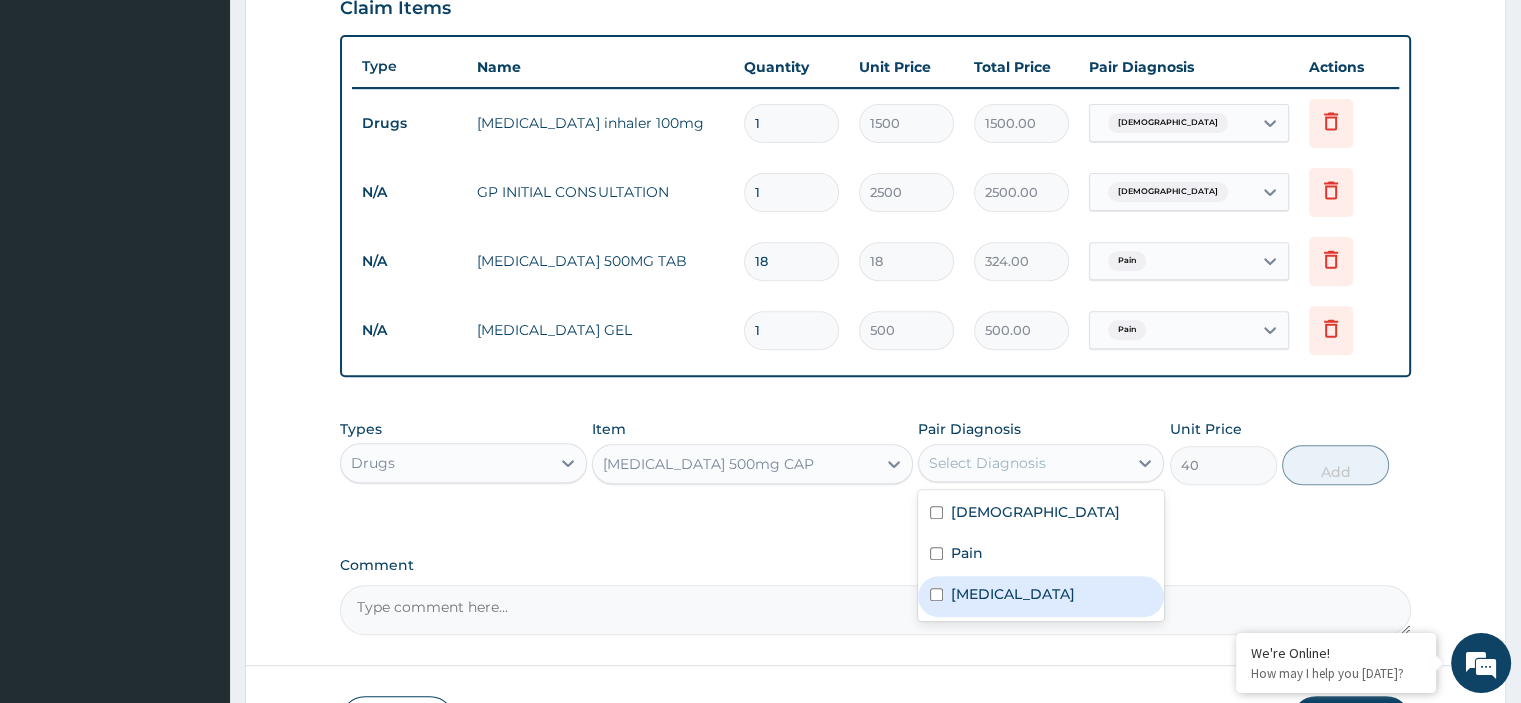 click on "Rhinitis" at bounding box center [1041, 596] 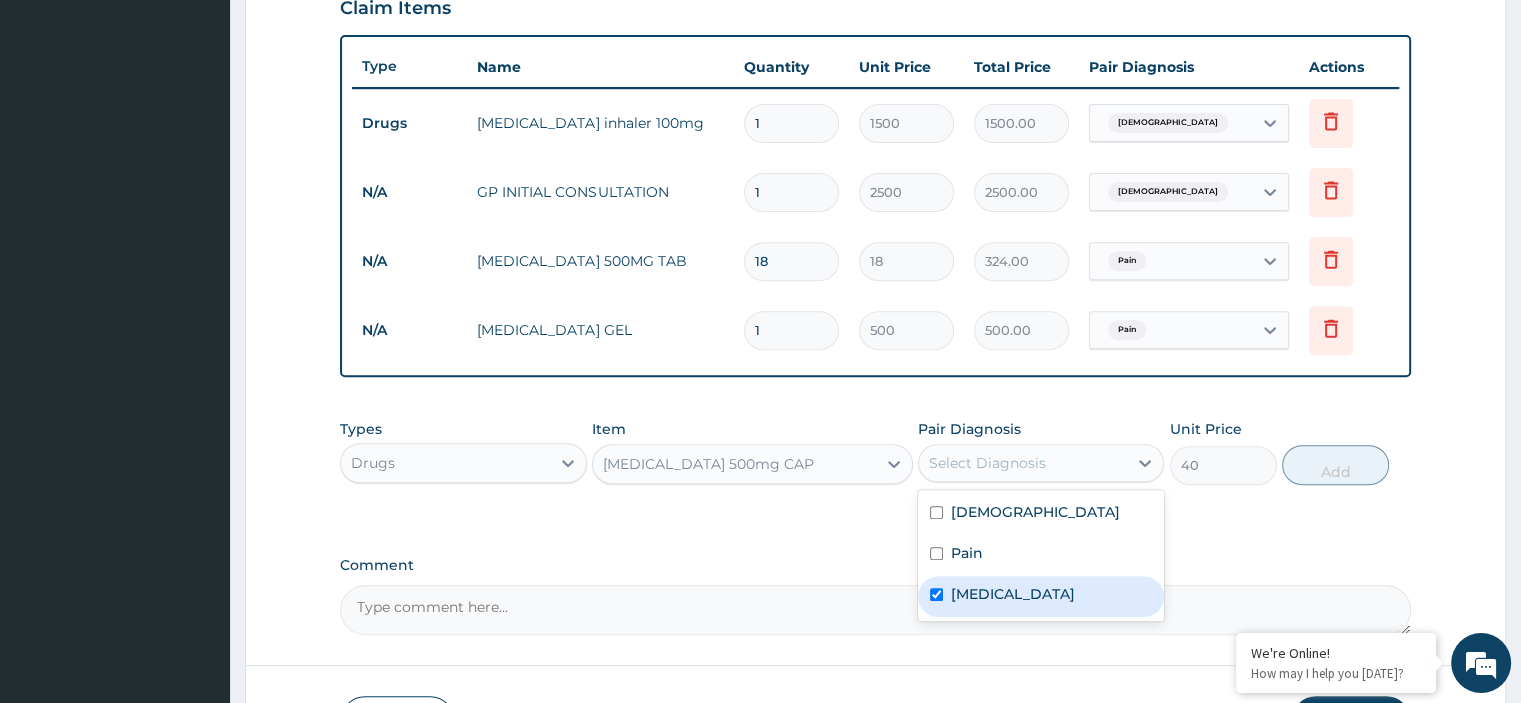 checkbox on "true" 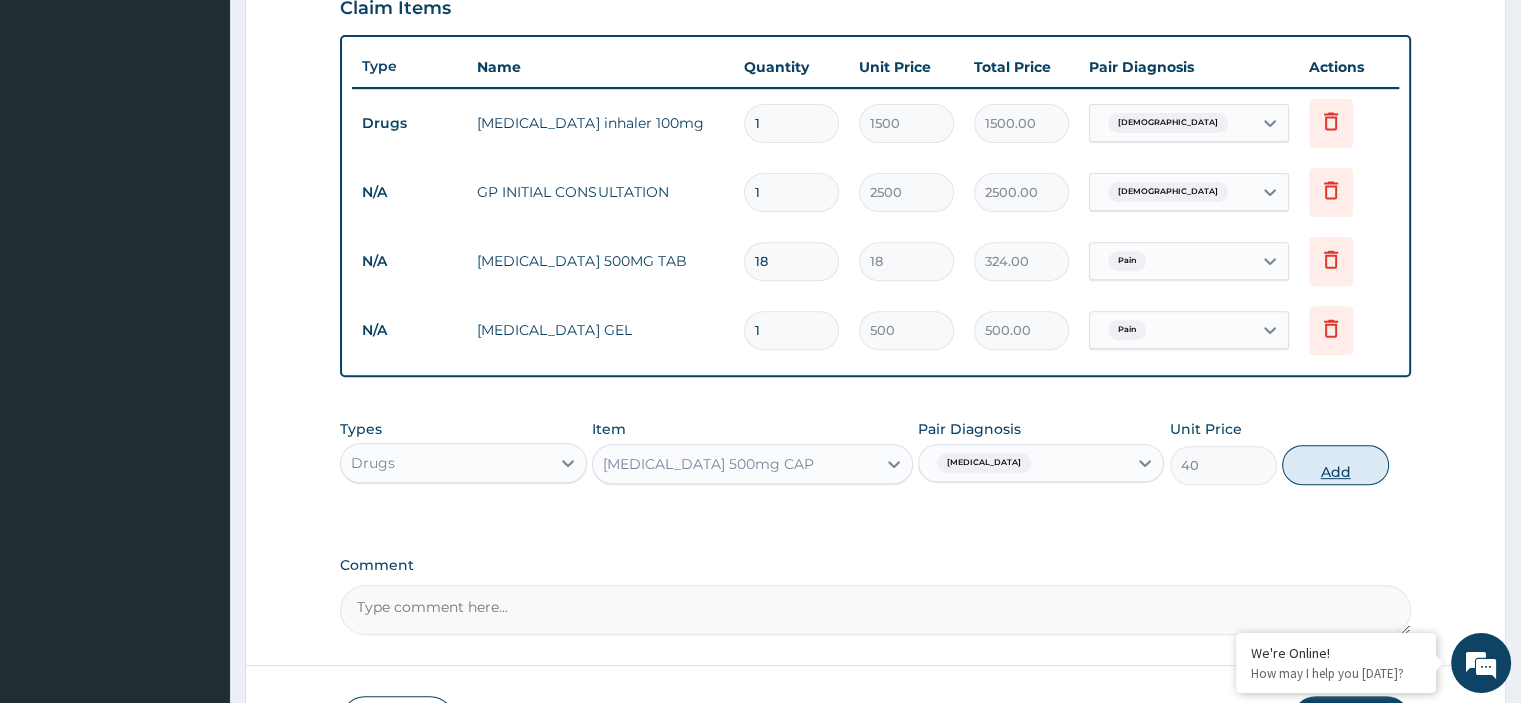 click on "Add" at bounding box center (1335, 465) 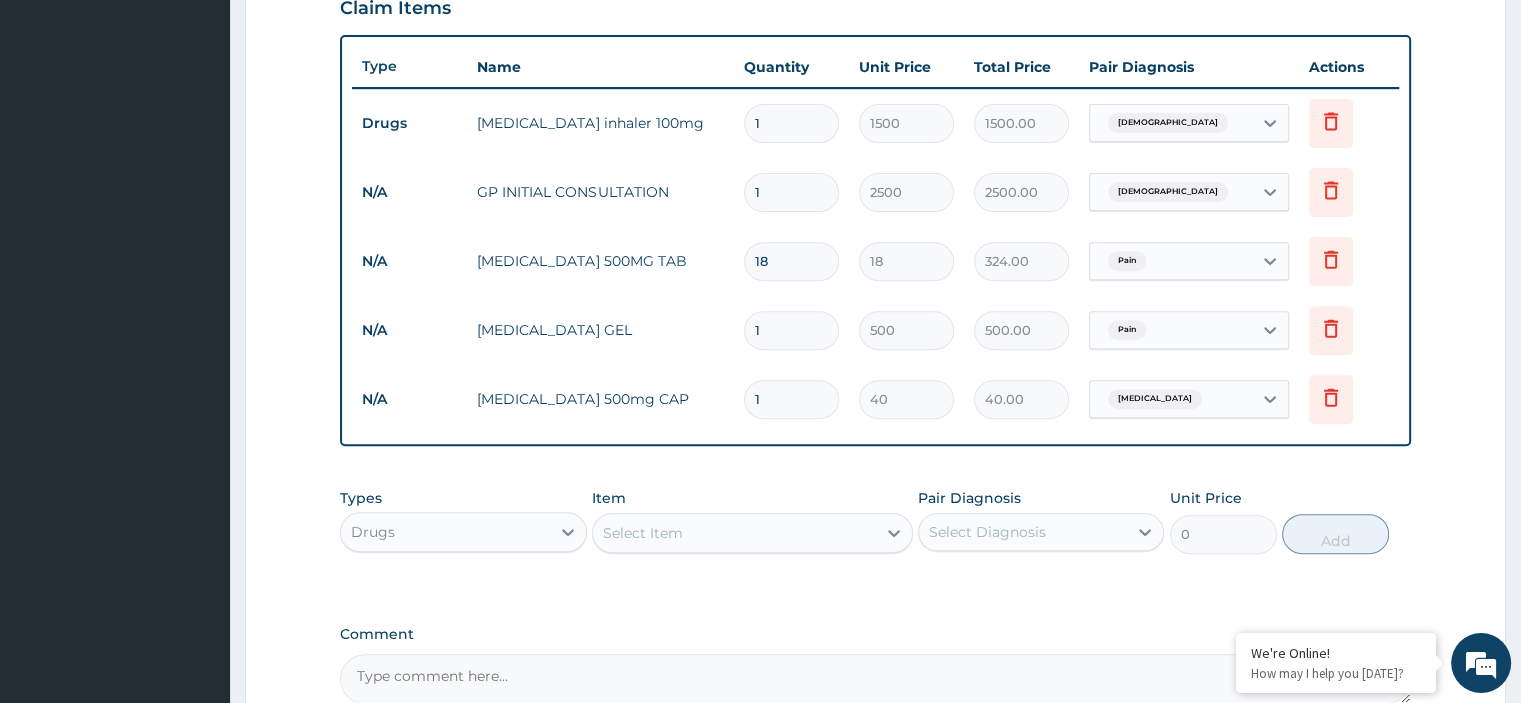 click on "1" at bounding box center [791, 399] 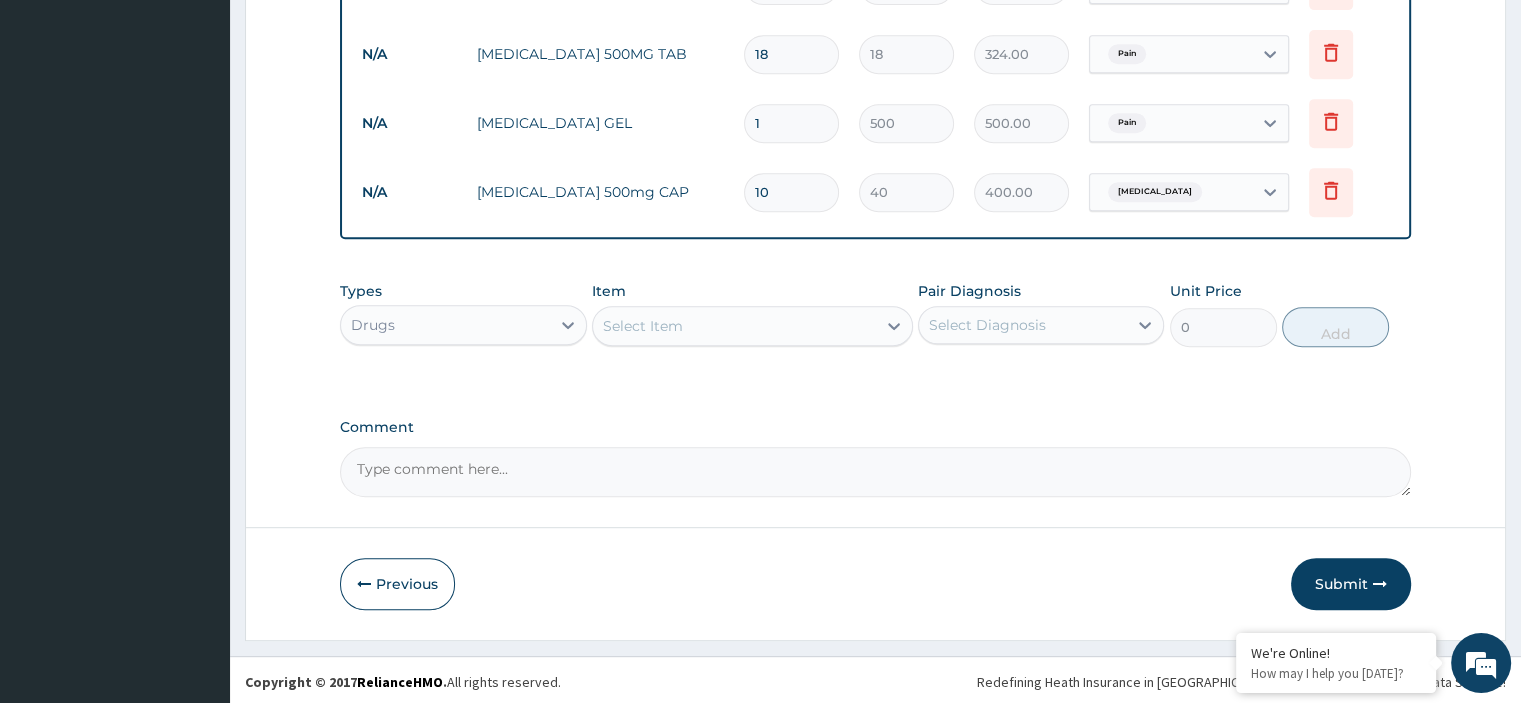 scroll, scrollTop: 914, scrollLeft: 0, axis: vertical 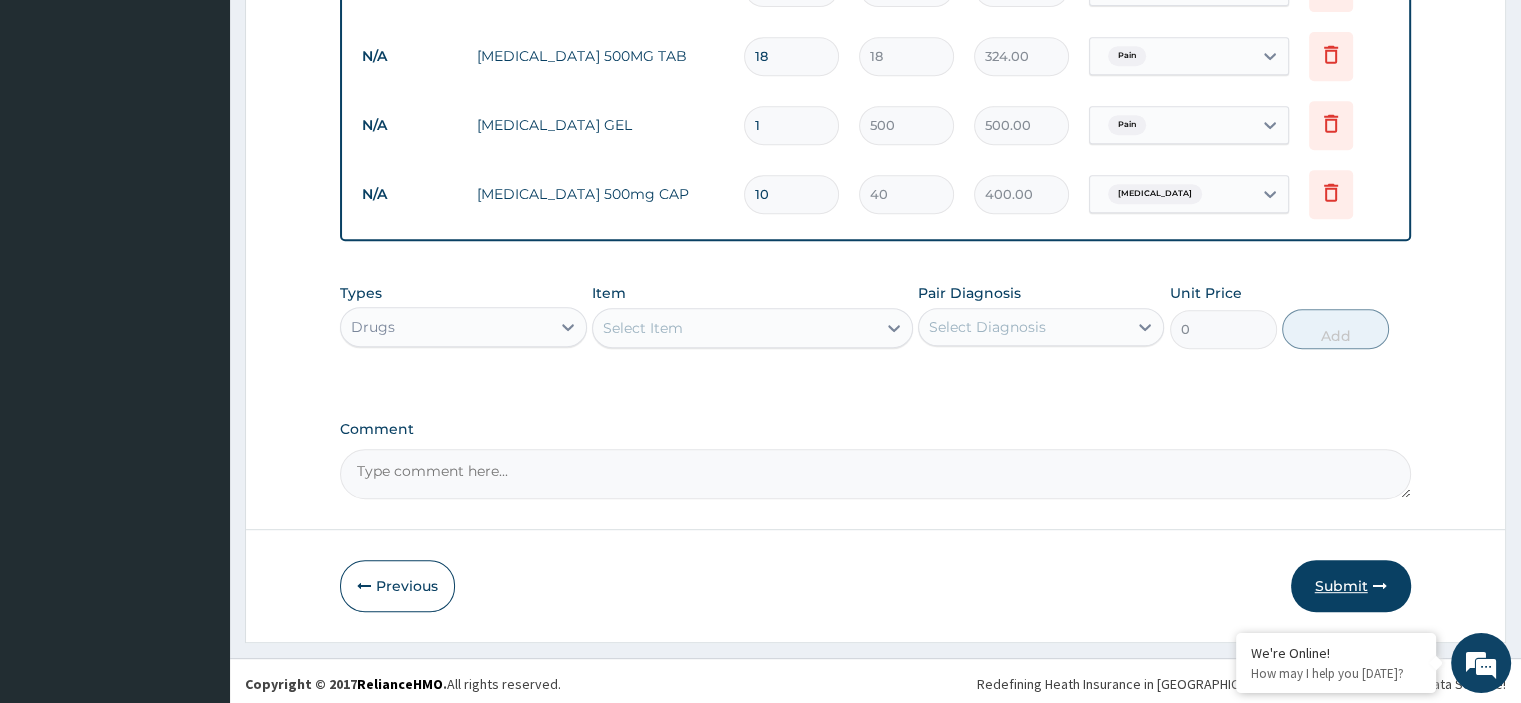 type on "10" 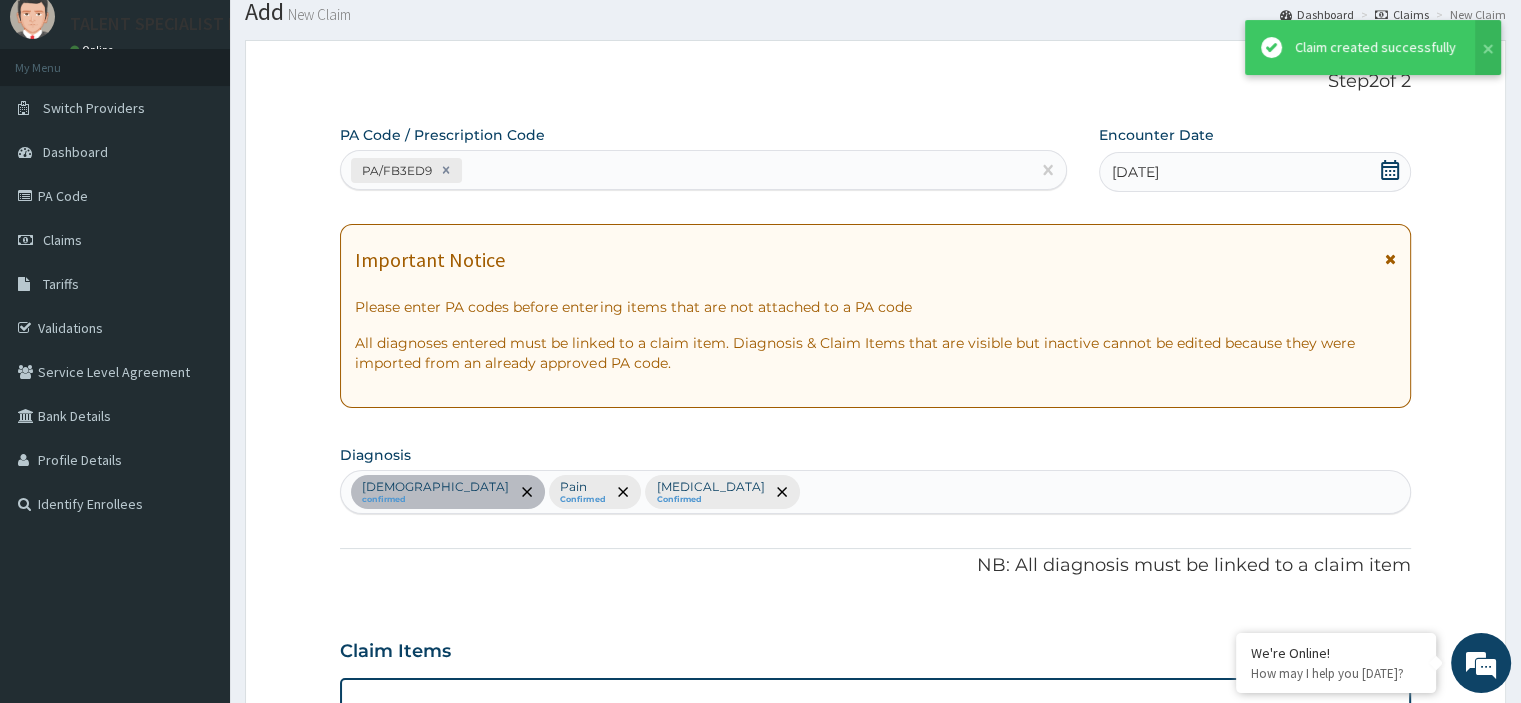 scroll, scrollTop: 914, scrollLeft: 0, axis: vertical 